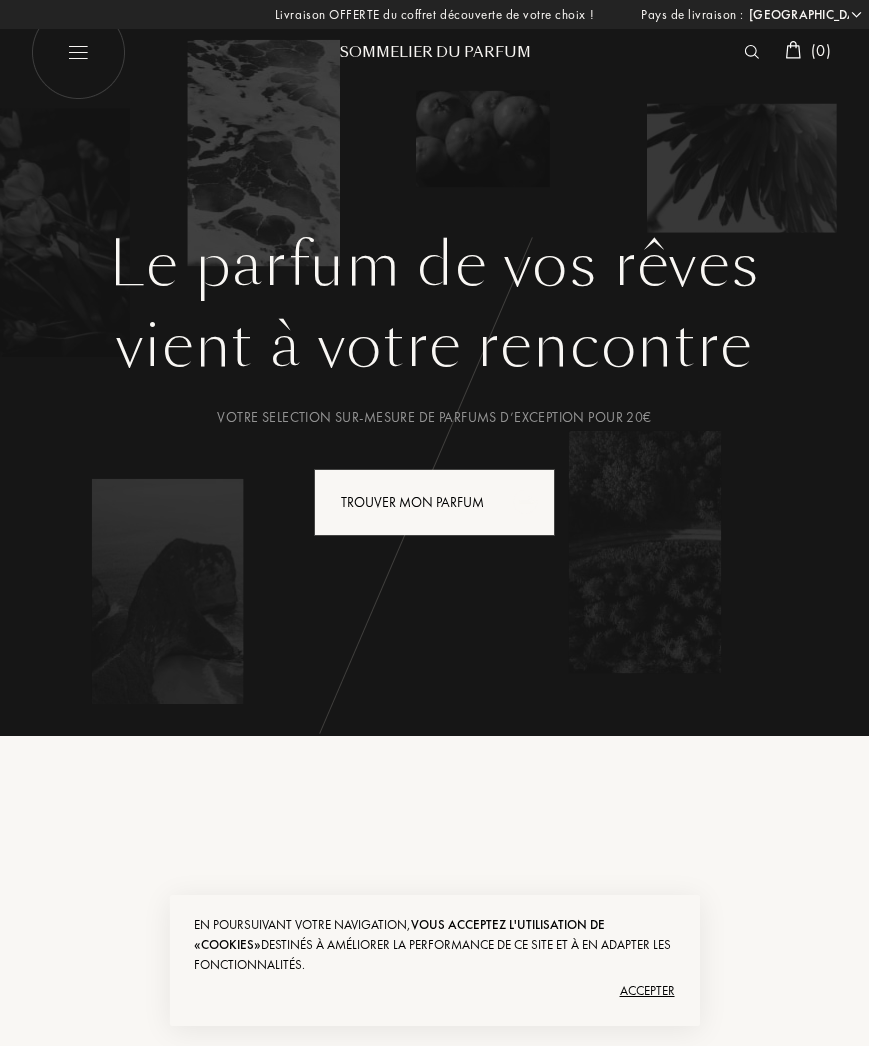 select on "FR" 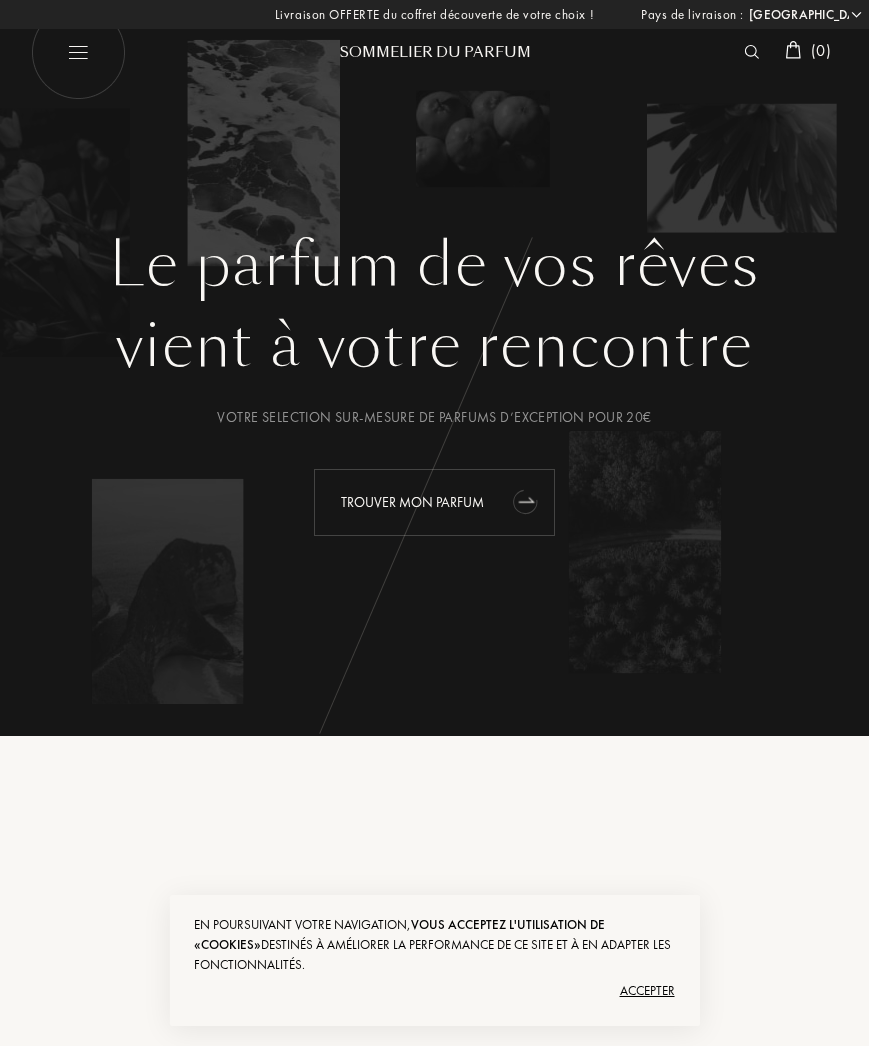 scroll, scrollTop: 0, scrollLeft: 0, axis: both 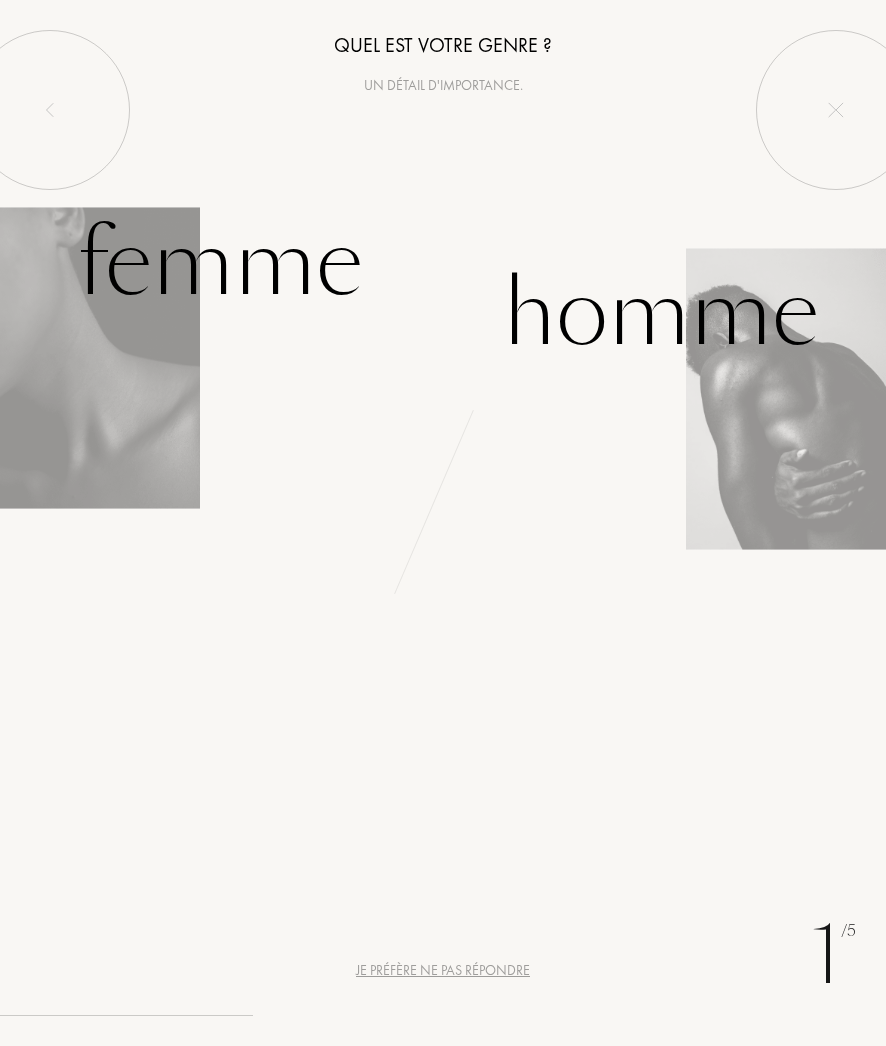 click on "Je préfère ne pas répondre" at bounding box center (443, 970) 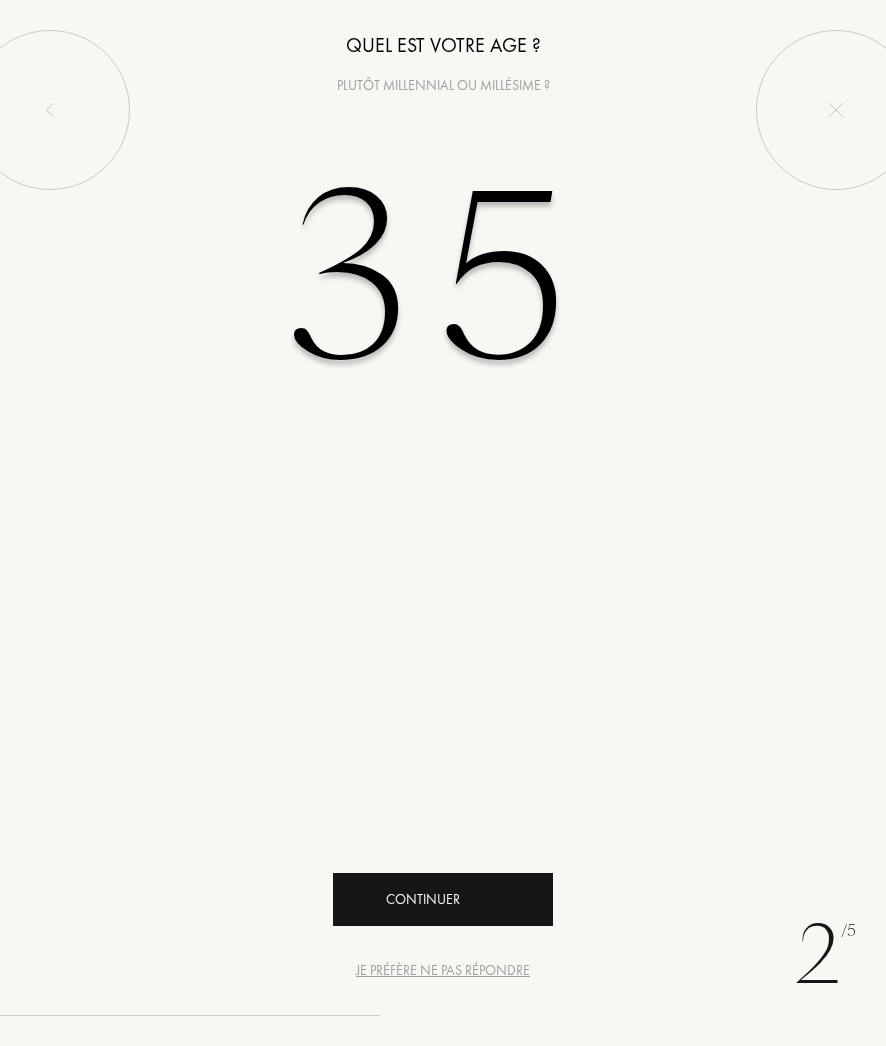type on "35" 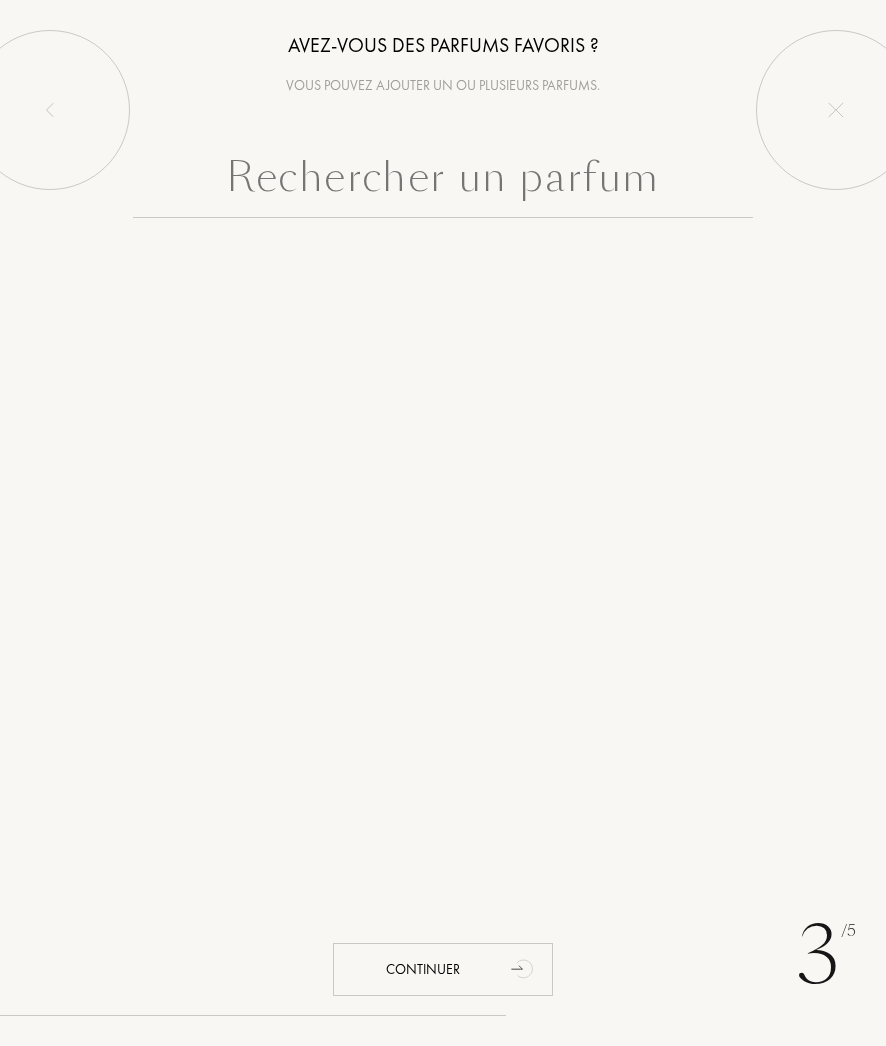 click at bounding box center (443, 182) 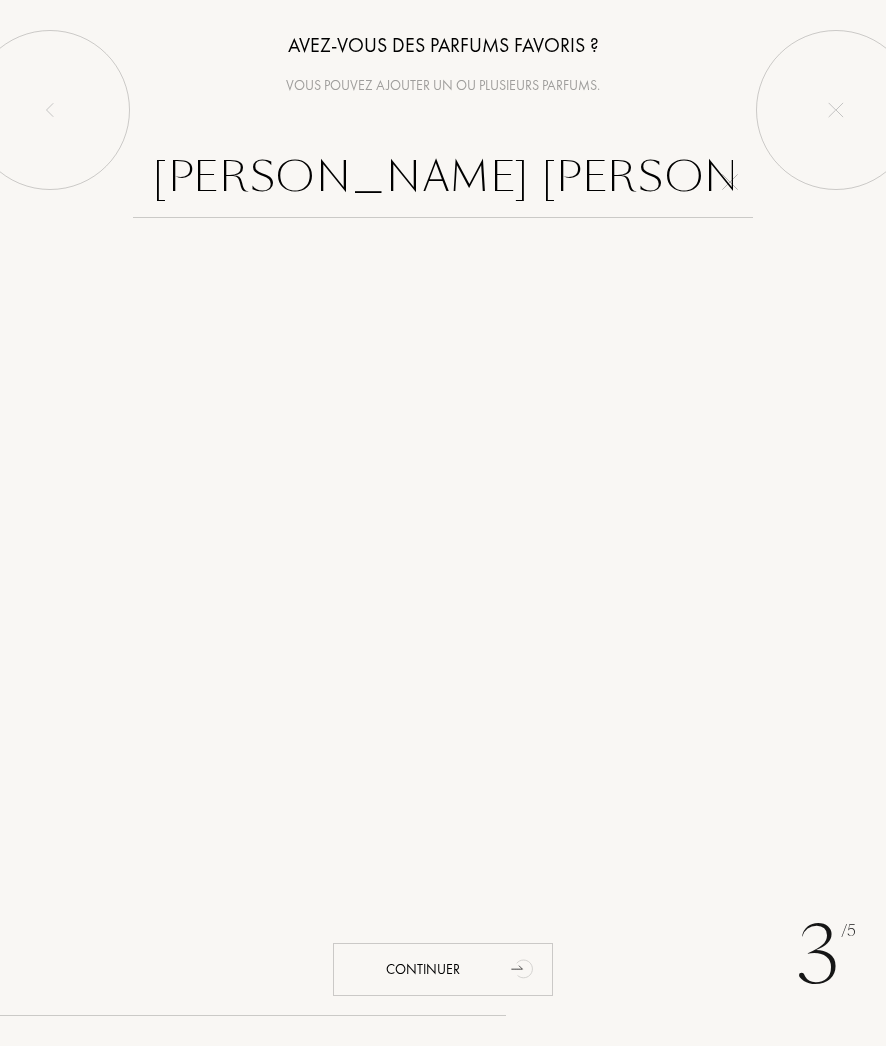 drag, startPoint x: 645, startPoint y: 181, endPoint x: 246, endPoint y: 181, distance: 399 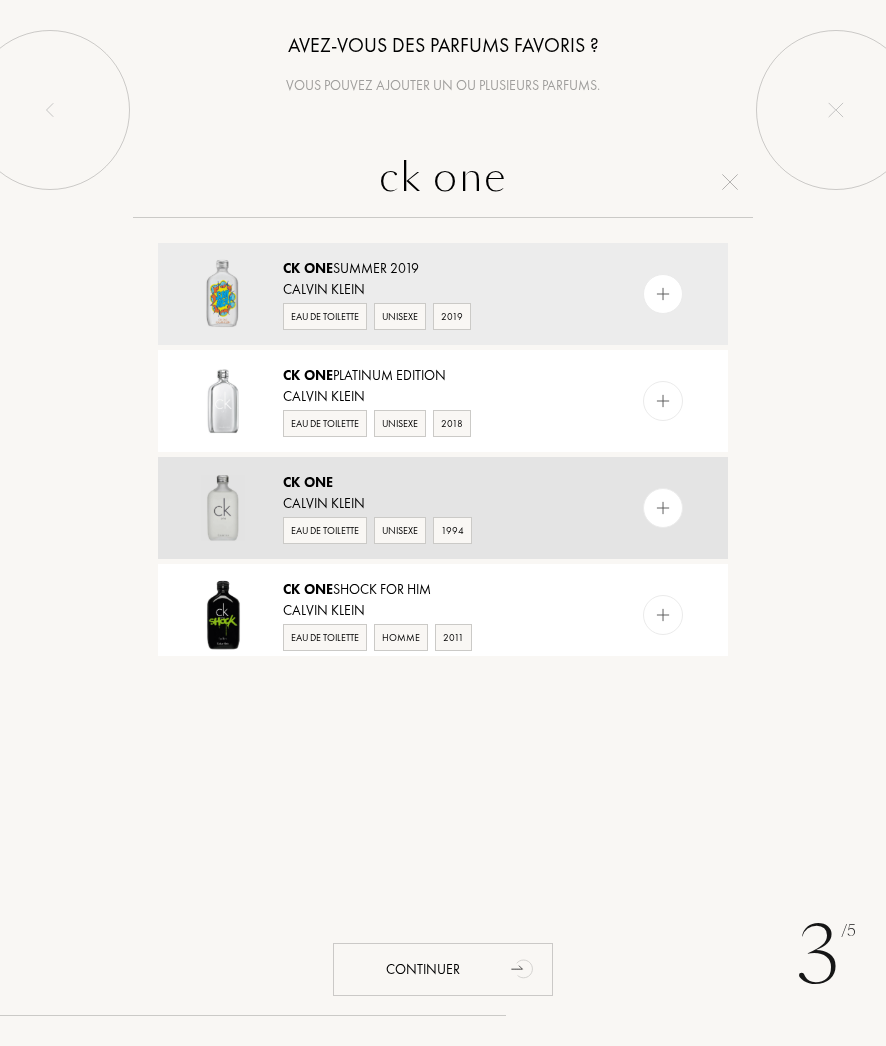 type on "ck one" 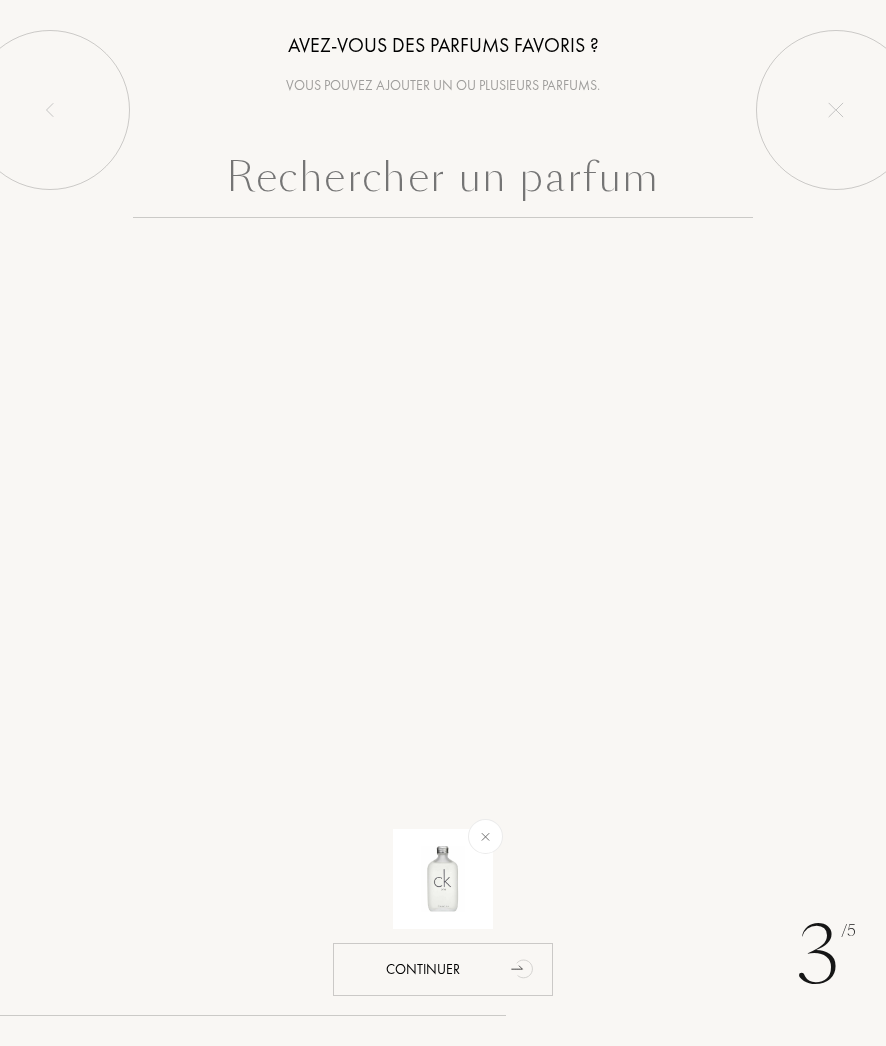 click at bounding box center [443, 182] 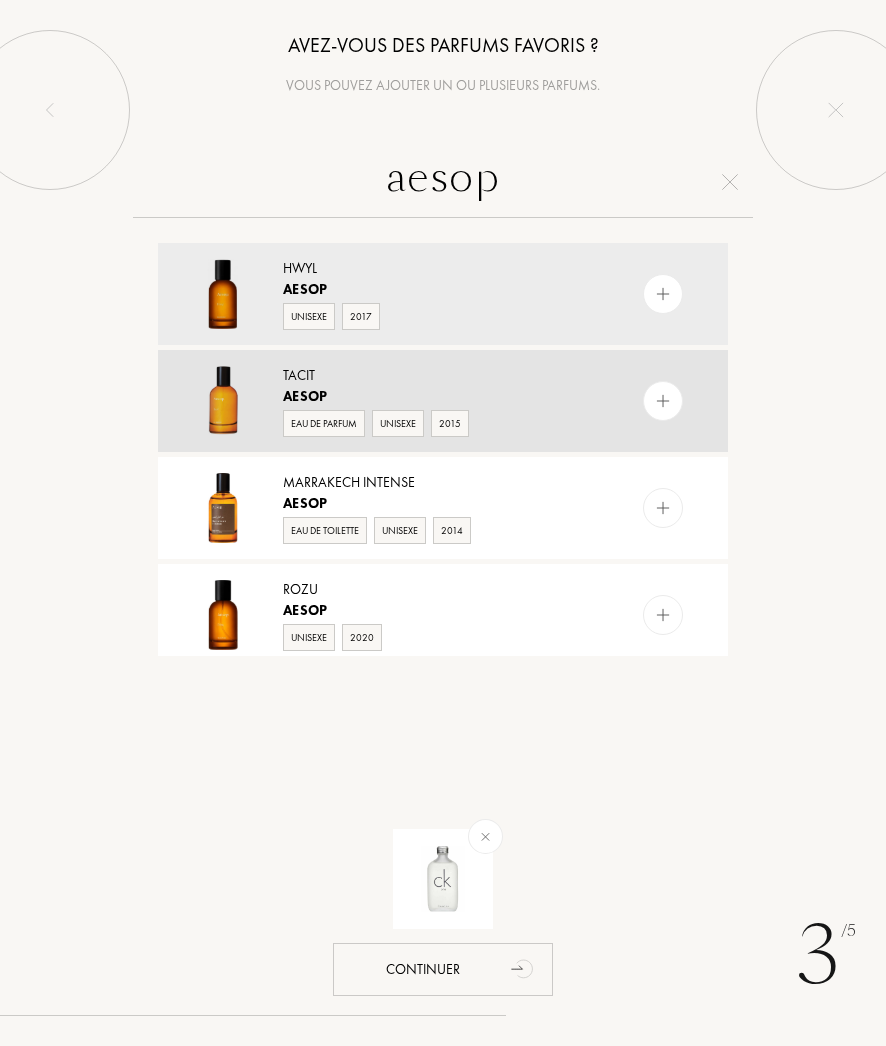 type on "aesop" 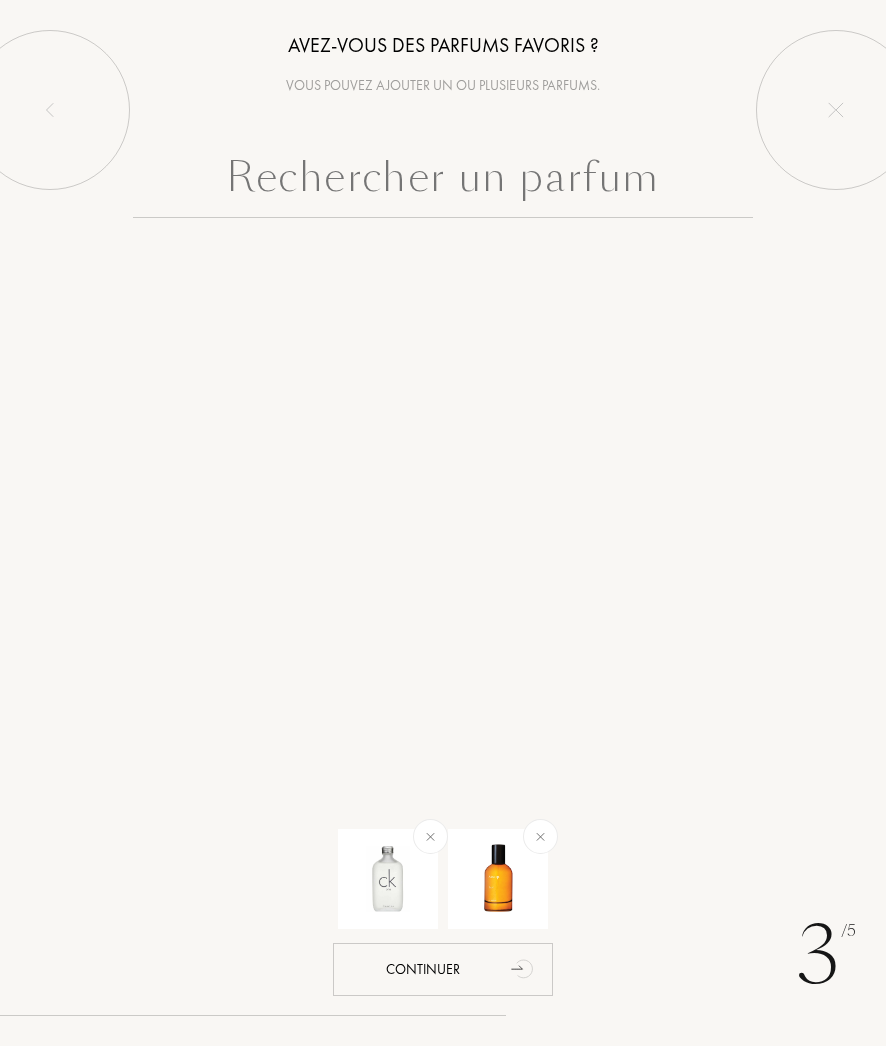 click at bounding box center (443, 182) 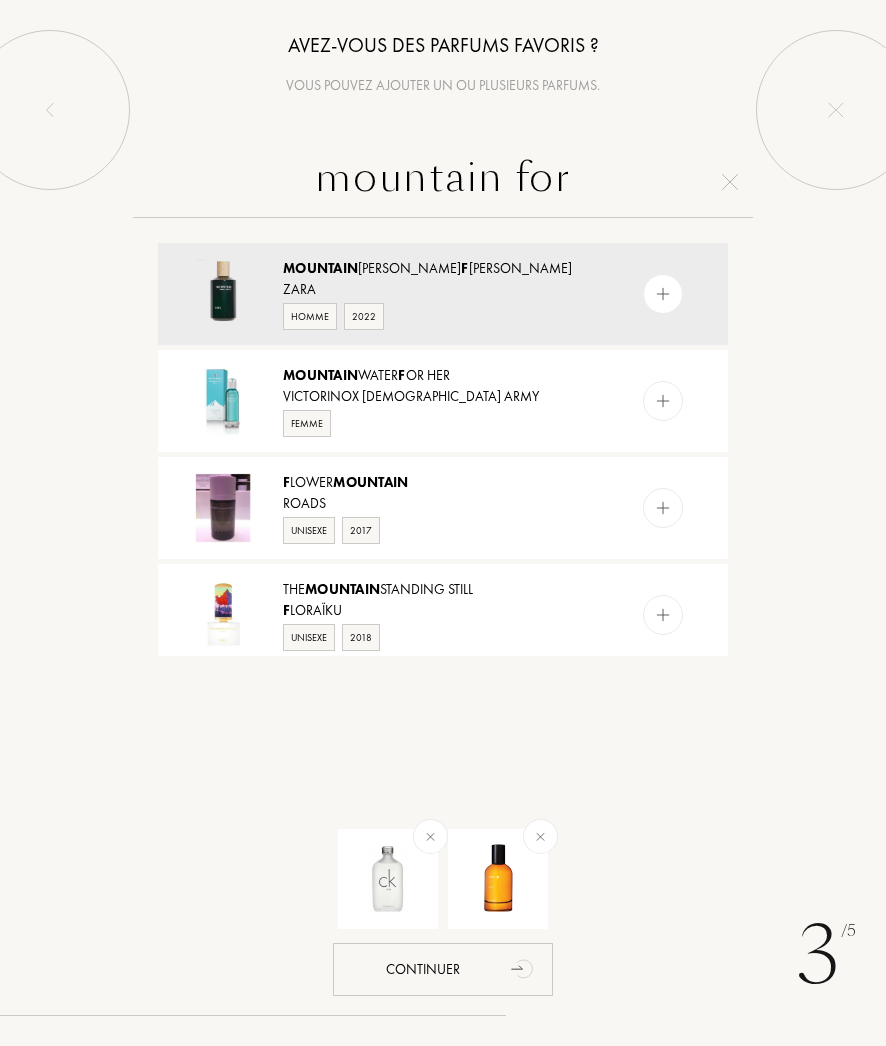 type on "mountain for" 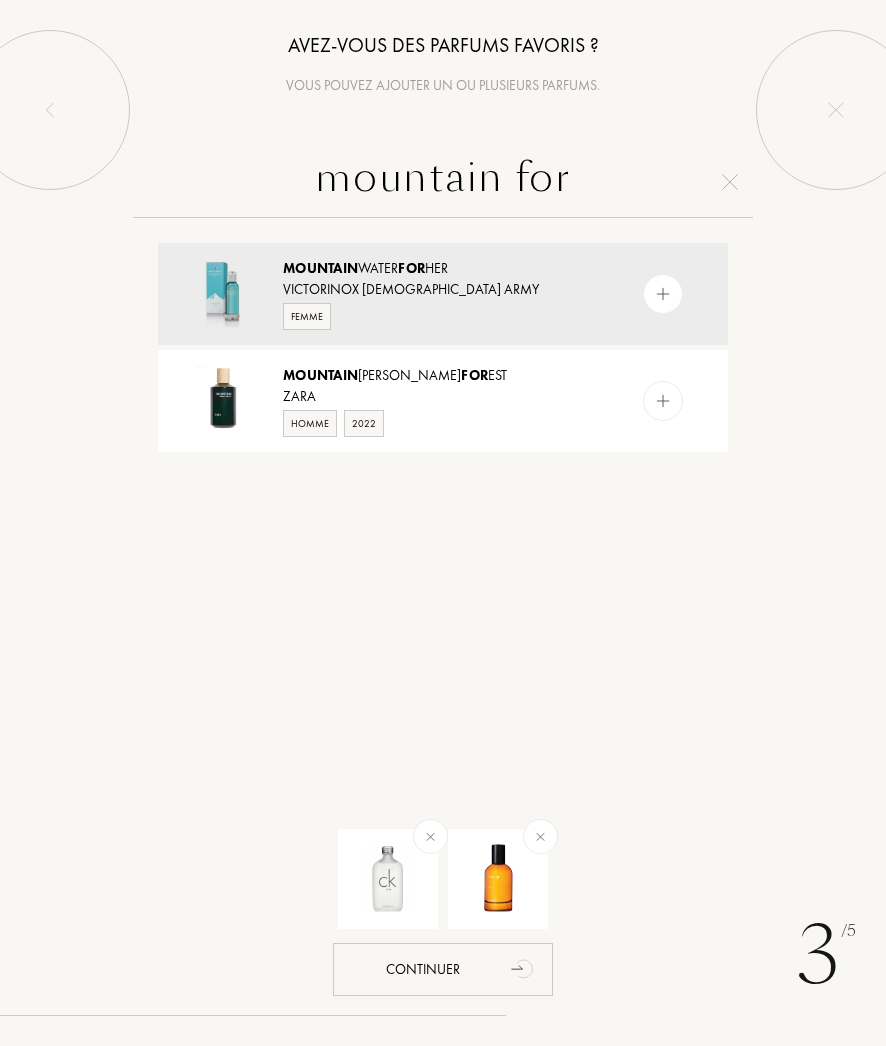 drag, startPoint x: 570, startPoint y: 185, endPoint x: 223, endPoint y: 182, distance: 347.01297 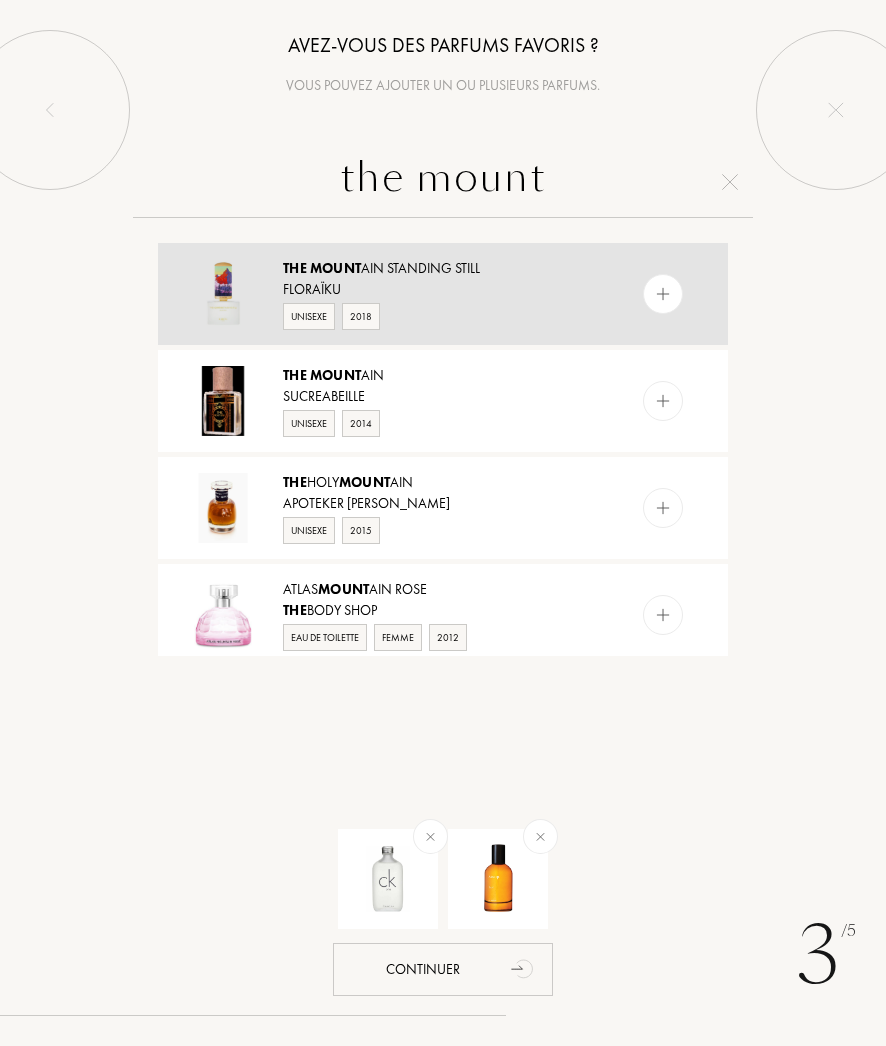 type on "the mount" 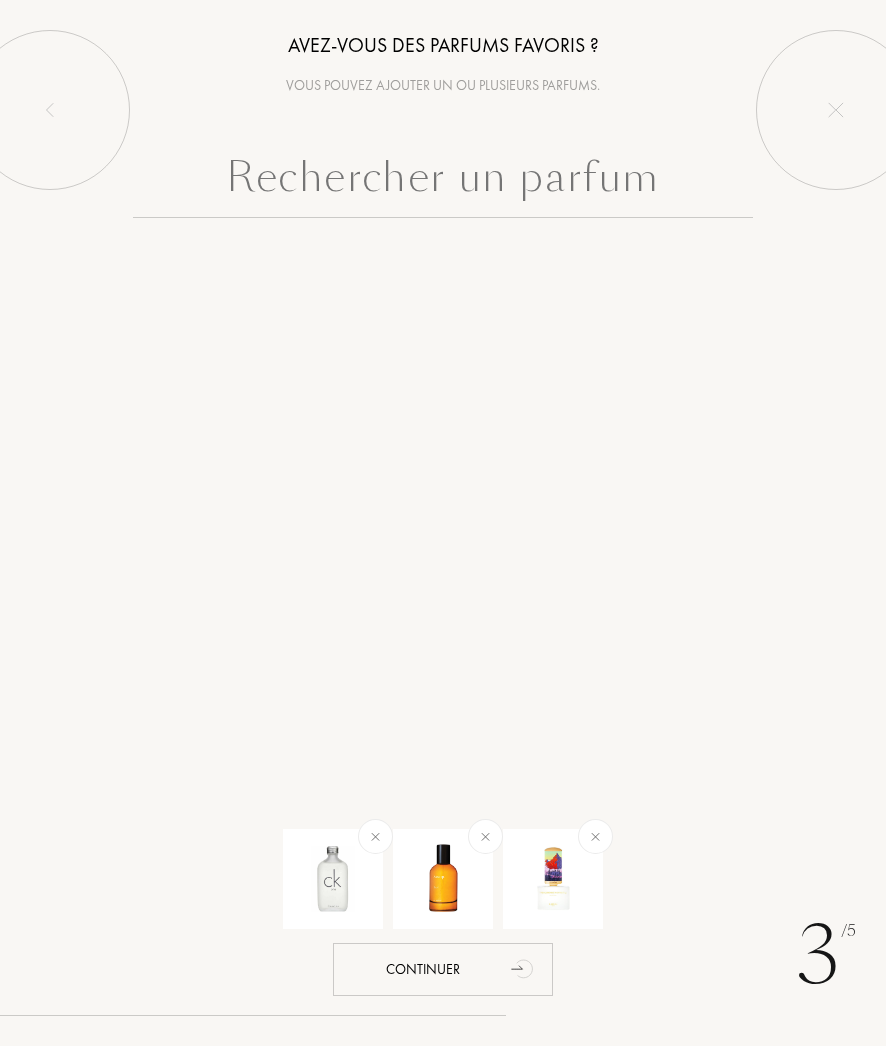click at bounding box center (443, 182) 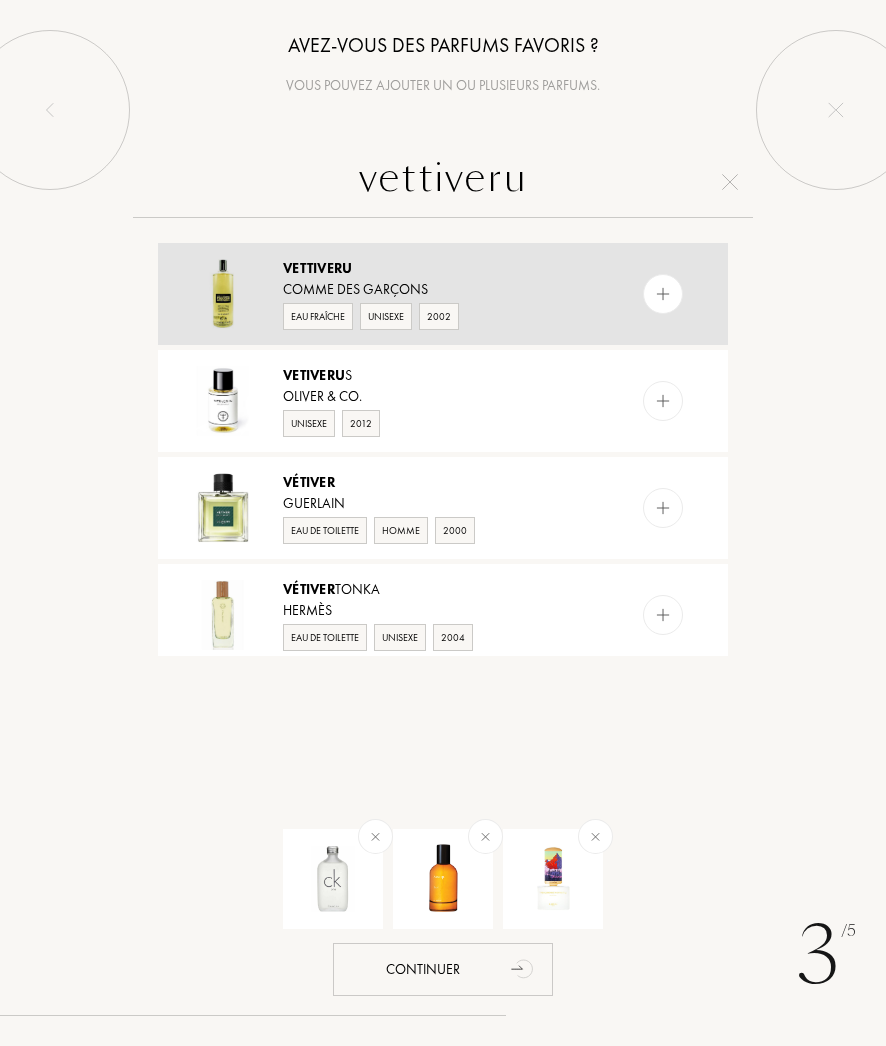 type on "vettiveru" 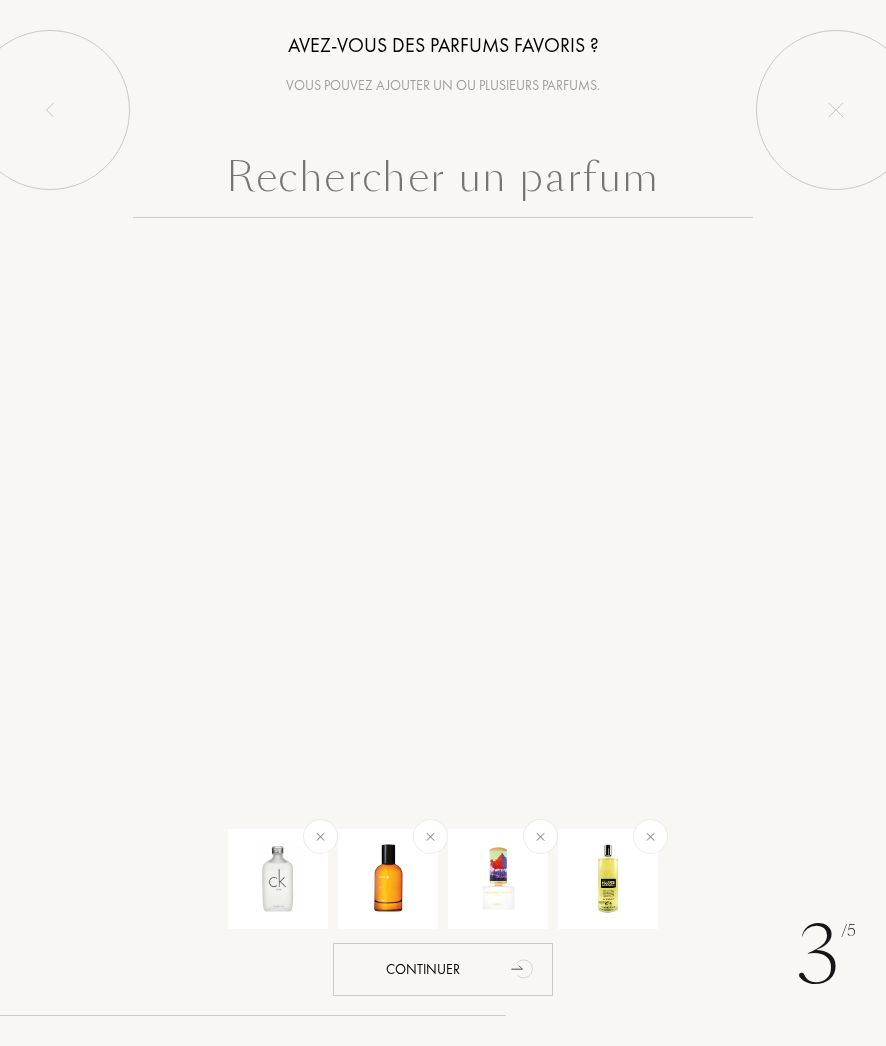 click at bounding box center (443, 182) 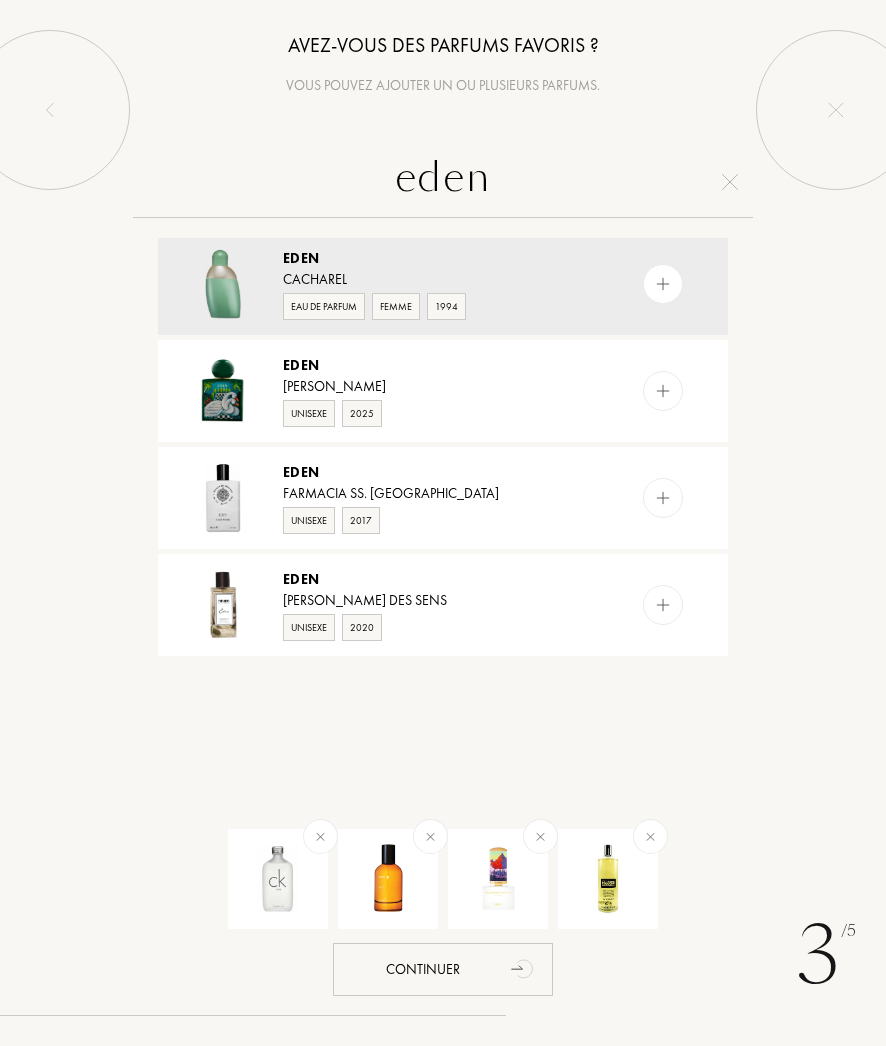 scroll, scrollTop: 0, scrollLeft: 0, axis: both 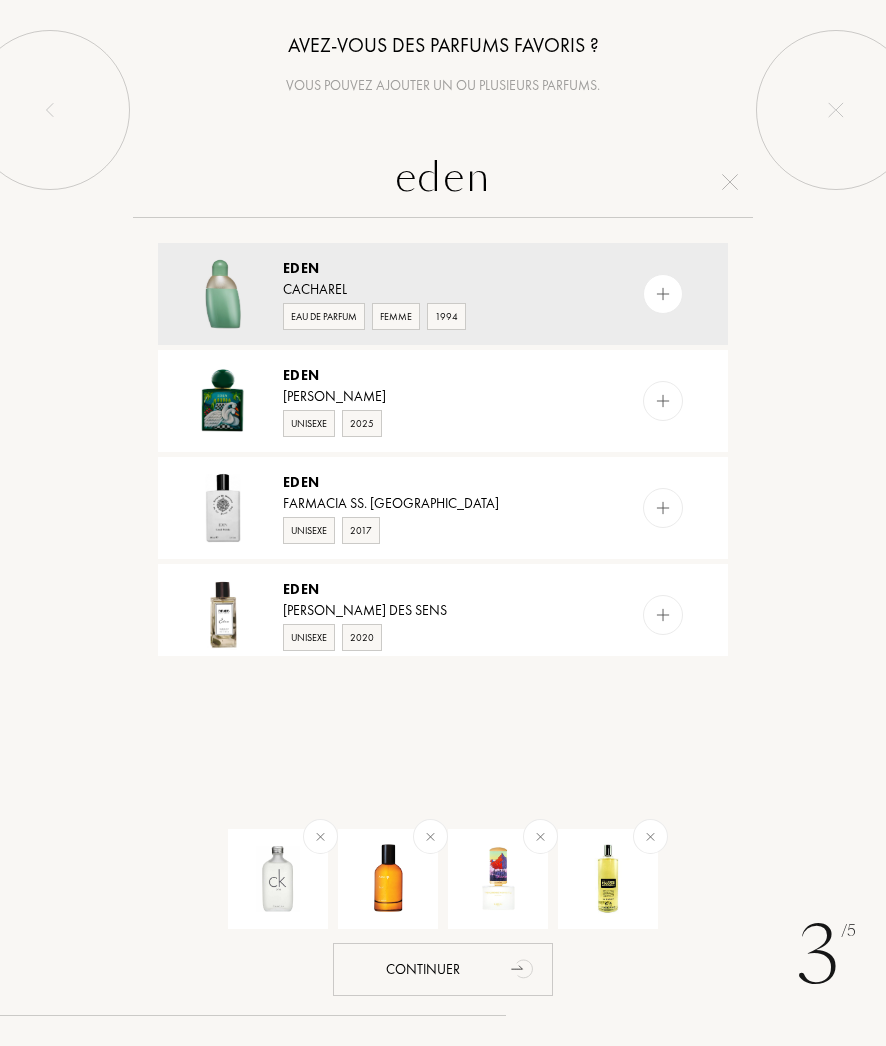 drag, startPoint x: 522, startPoint y: 179, endPoint x: 238, endPoint y: 179, distance: 284 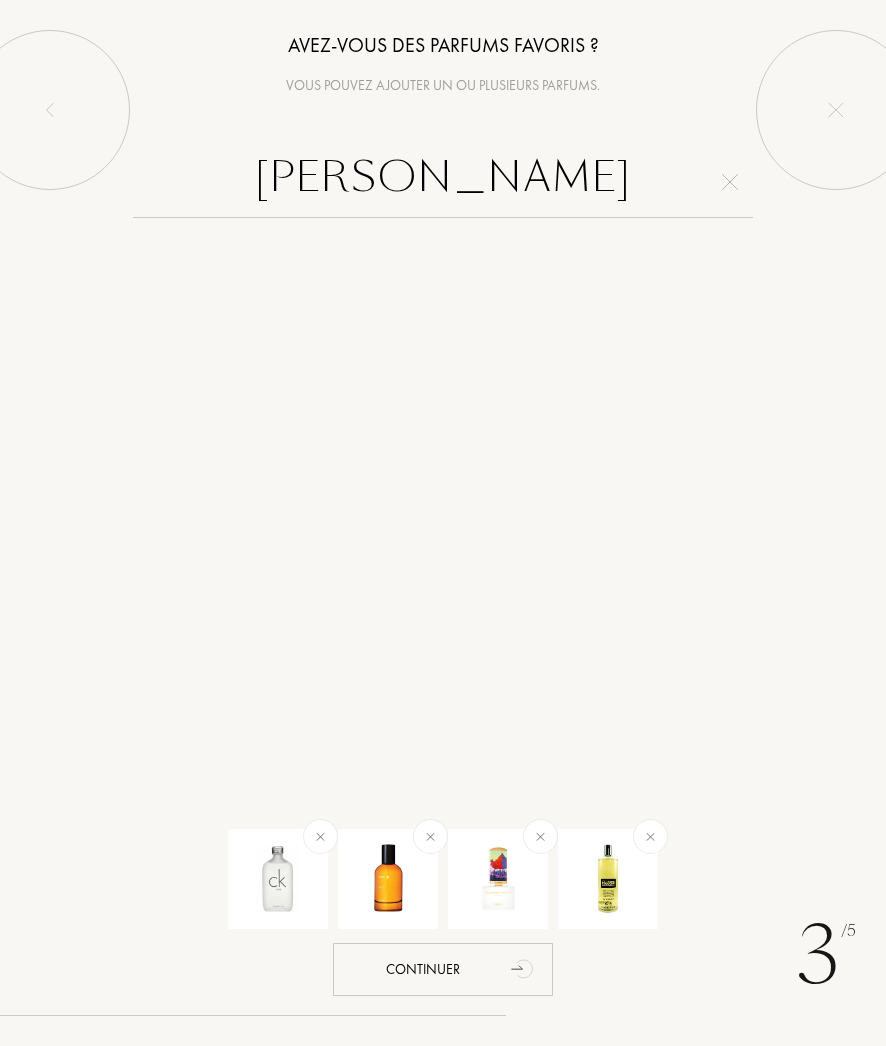 type on "[PERSON_NAME]" 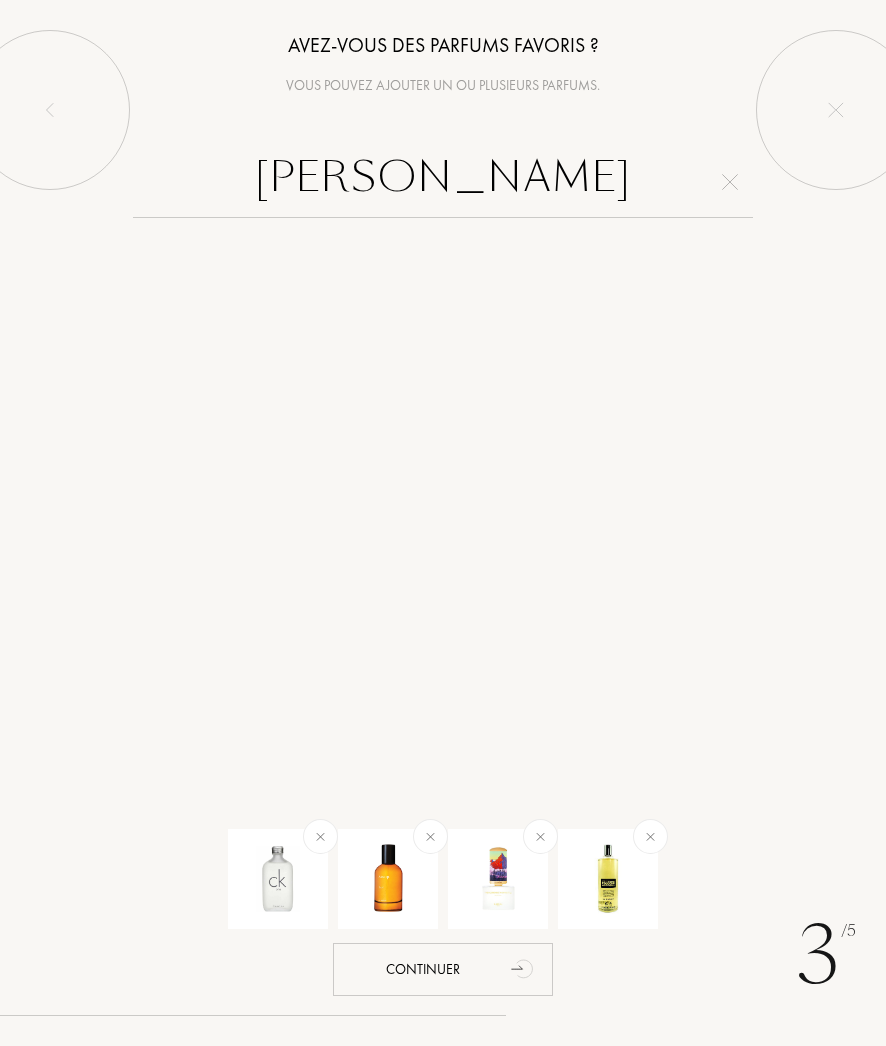 drag, startPoint x: 667, startPoint y: 179, endPoint x: 138, endPoint y: 181, distance: 529.0038 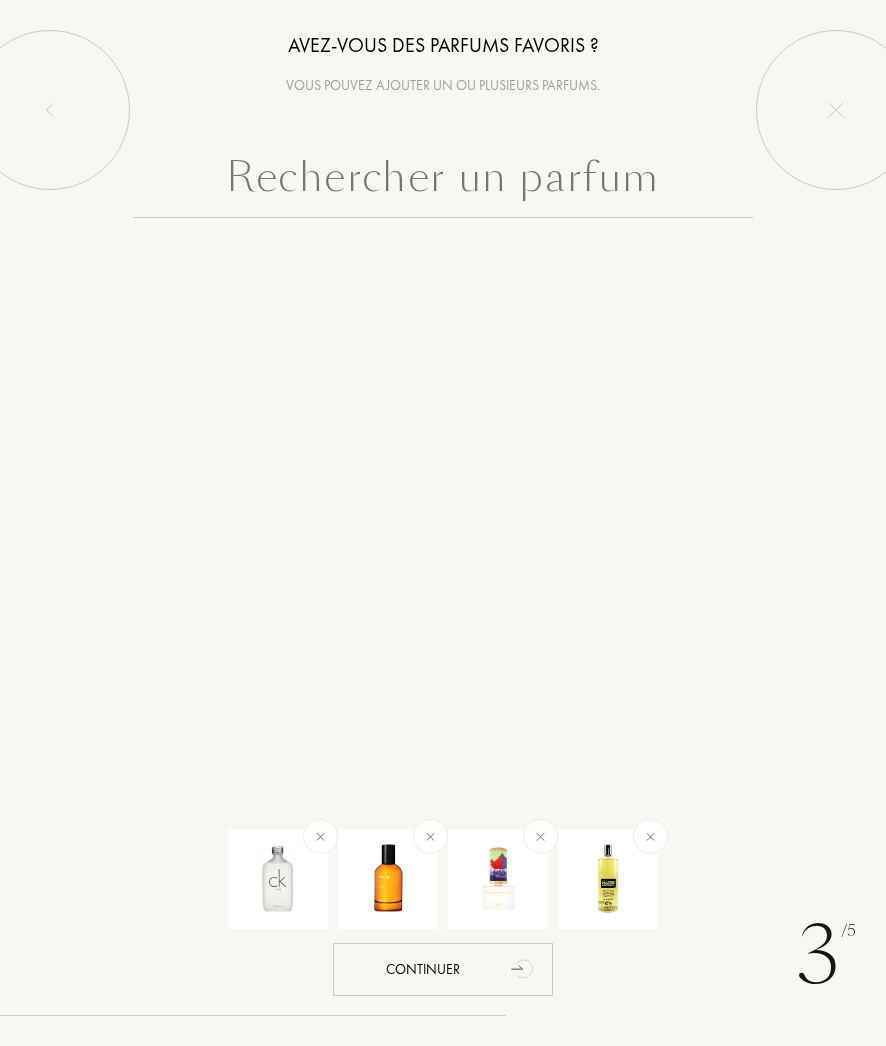 type 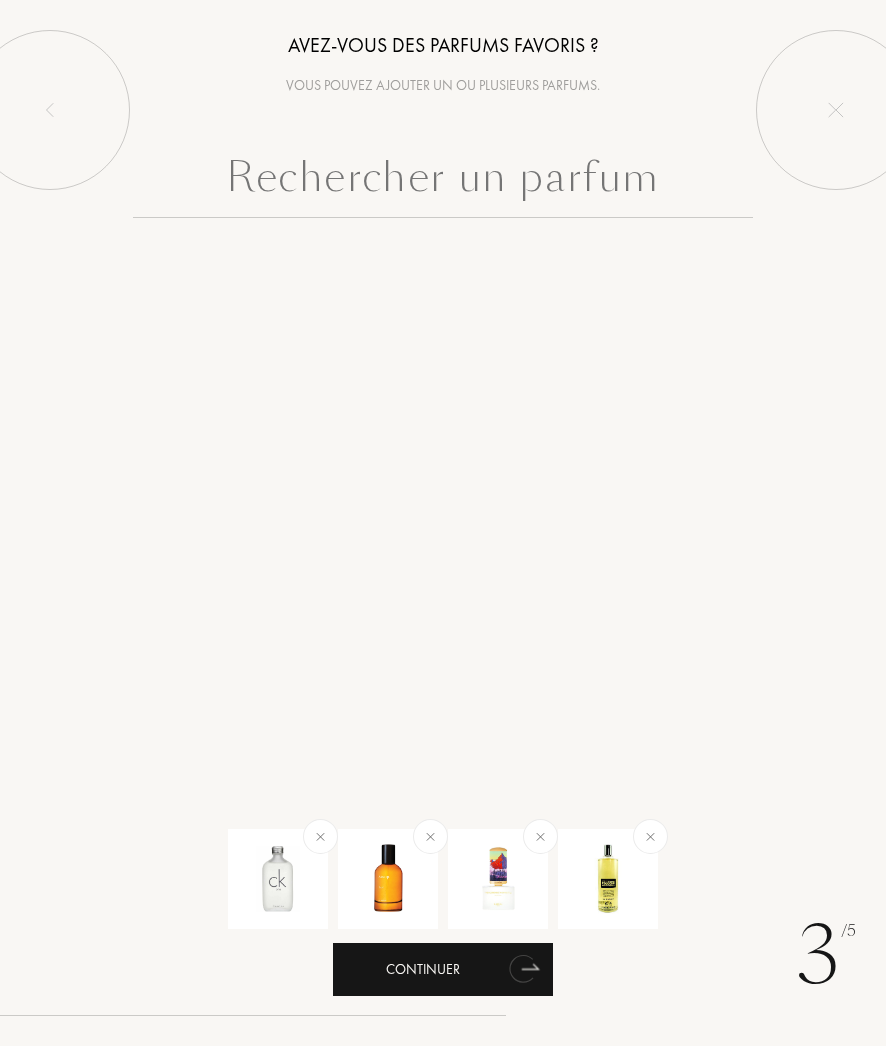 click on "Continuer" at bounding box center (443, 969) 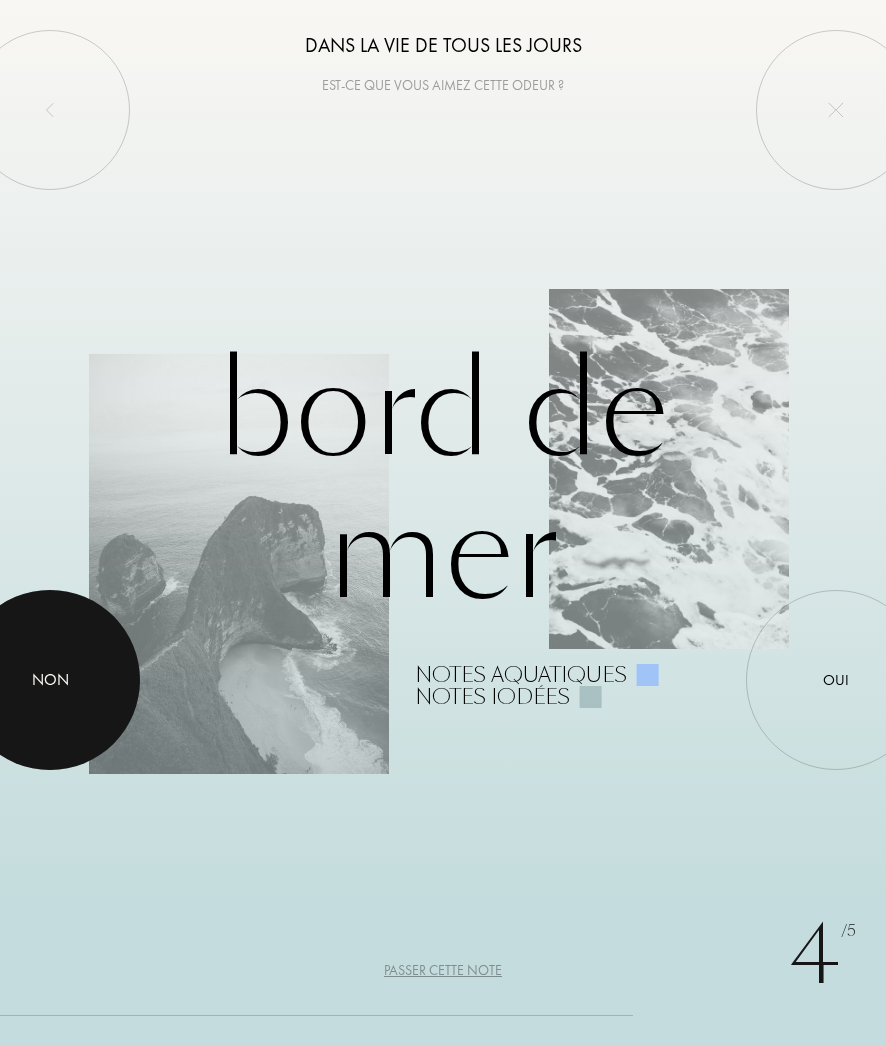 click on "Non" at bounding box center (50, 680) 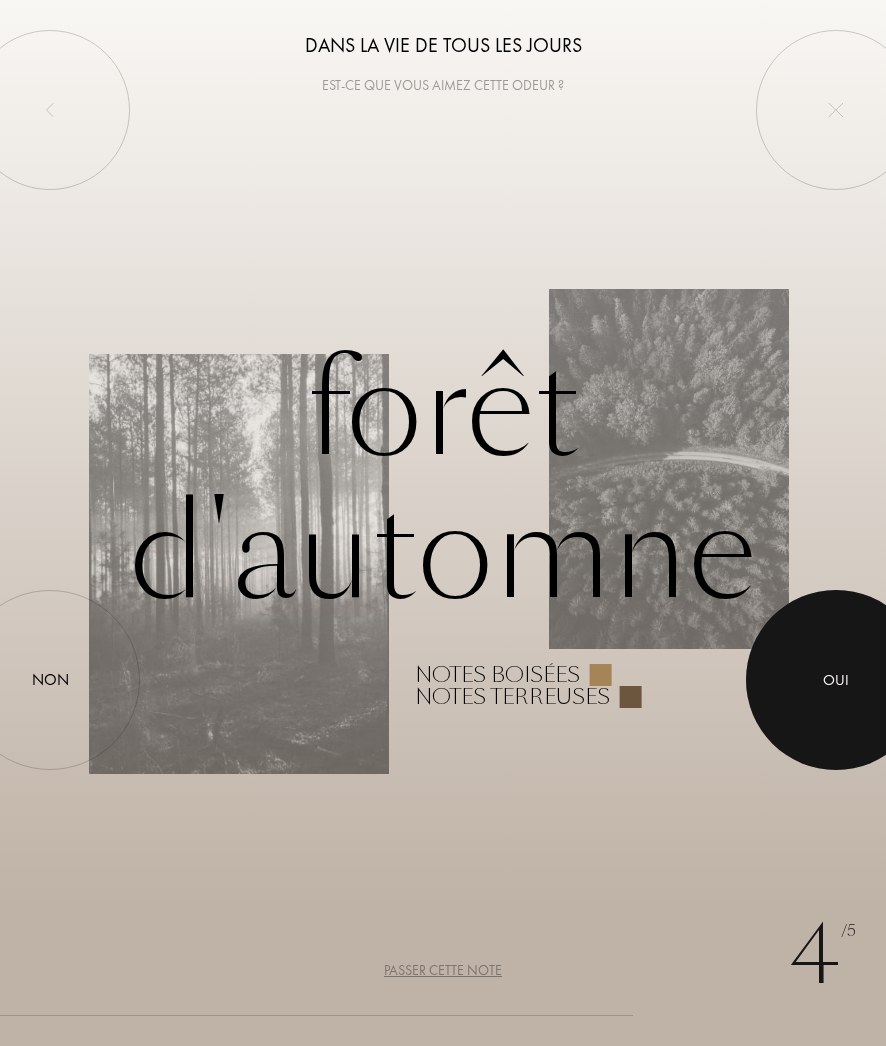 click at bounding box center (836, 680) 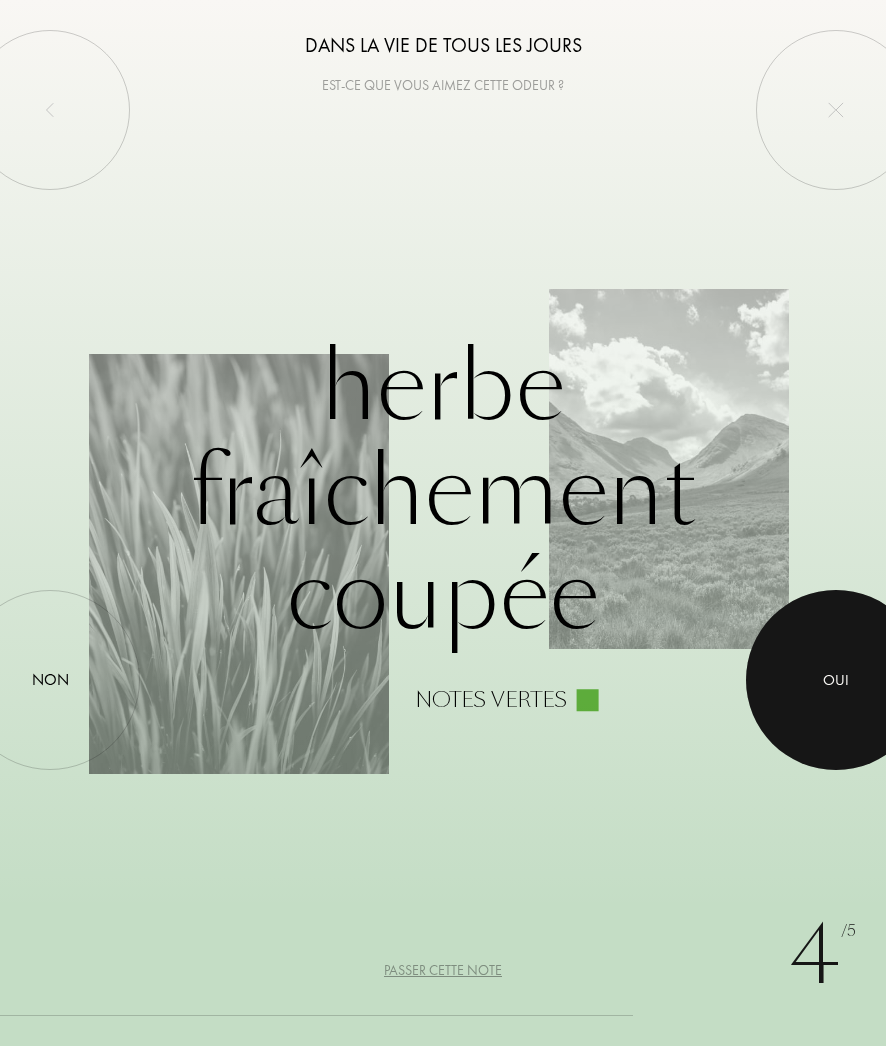 click on "Oui" at bounding box center (836, 680) 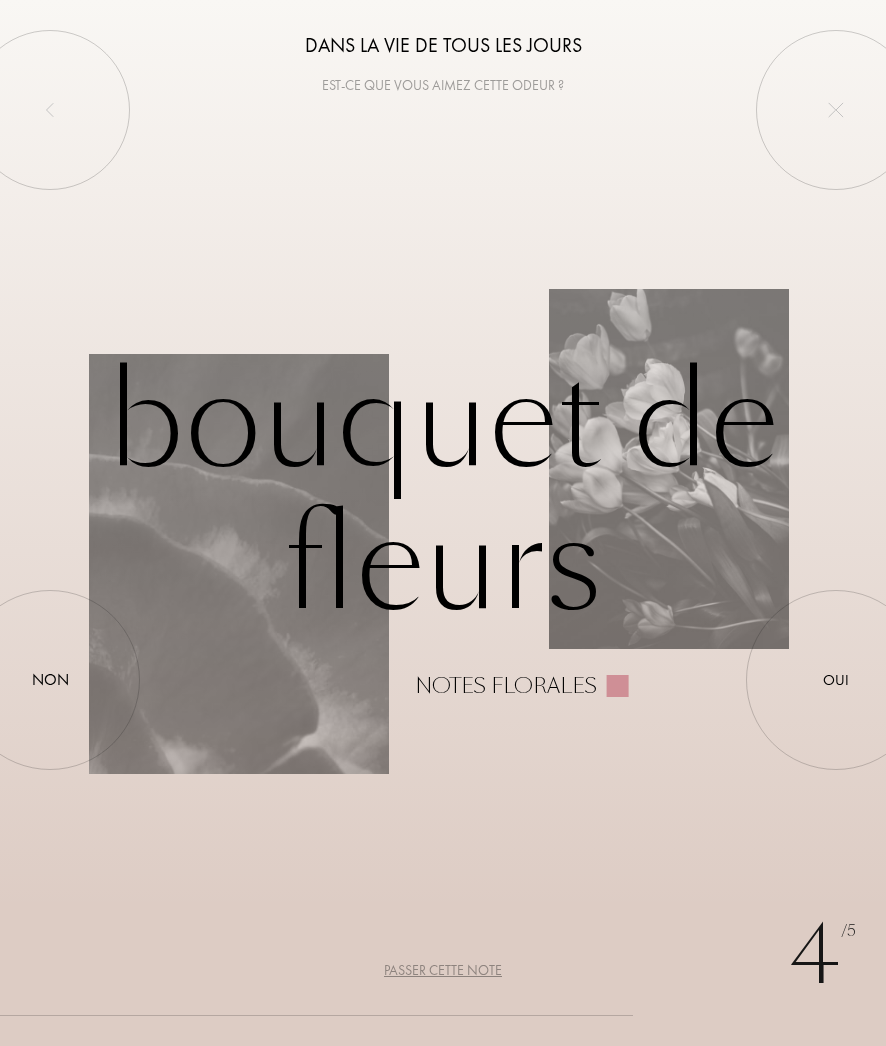 click on "Passer cette note" at bounding box center (443, 970) 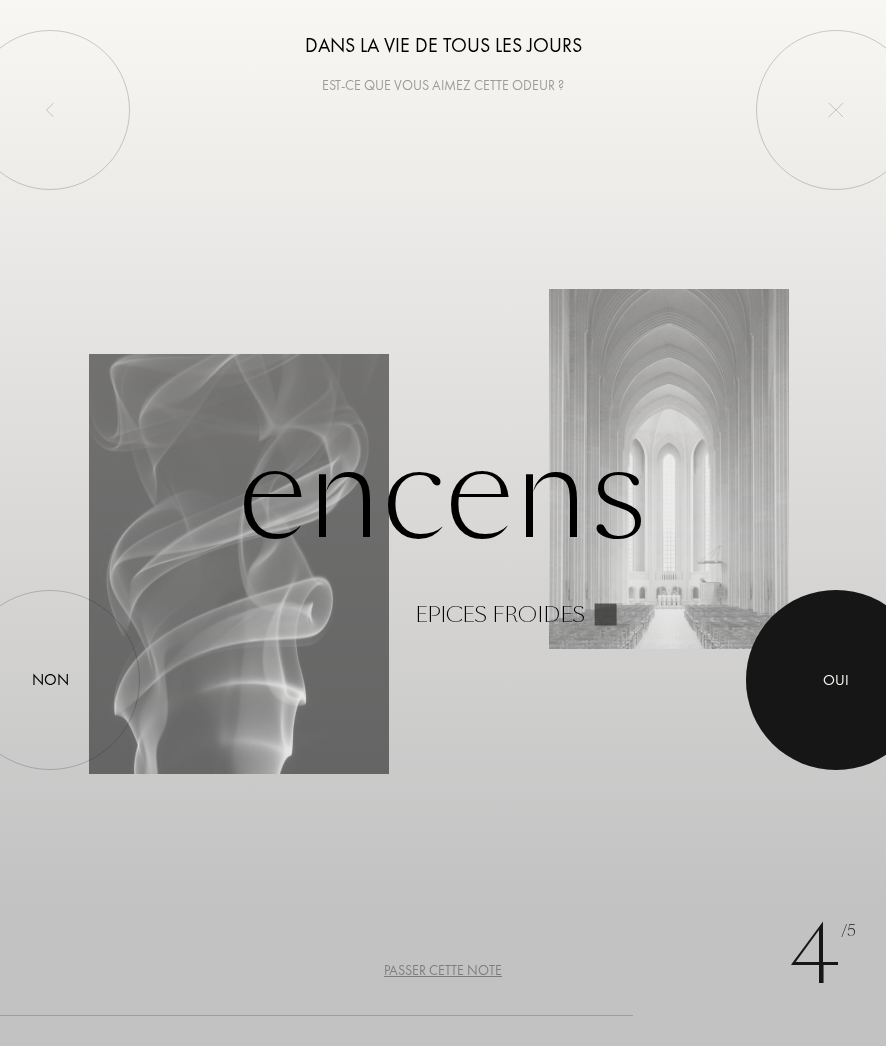 click at bounding box center (836, 680) 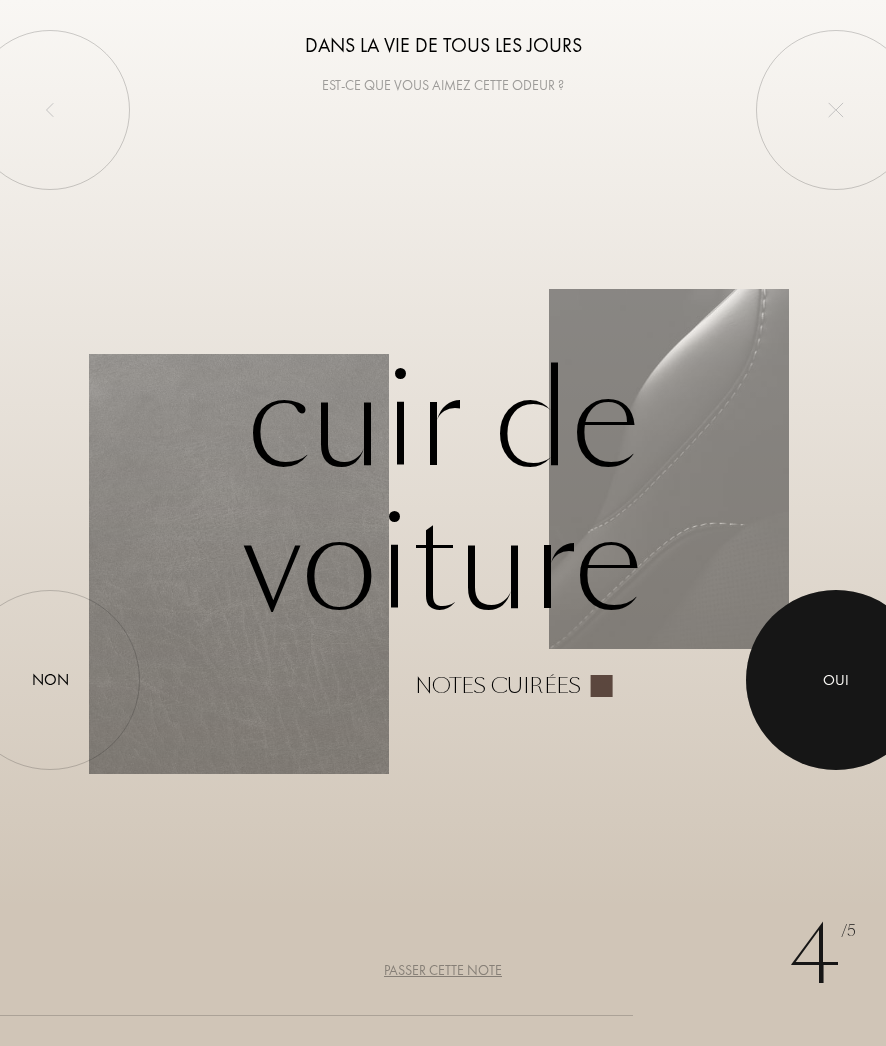 click at bounding box center (836, 680) 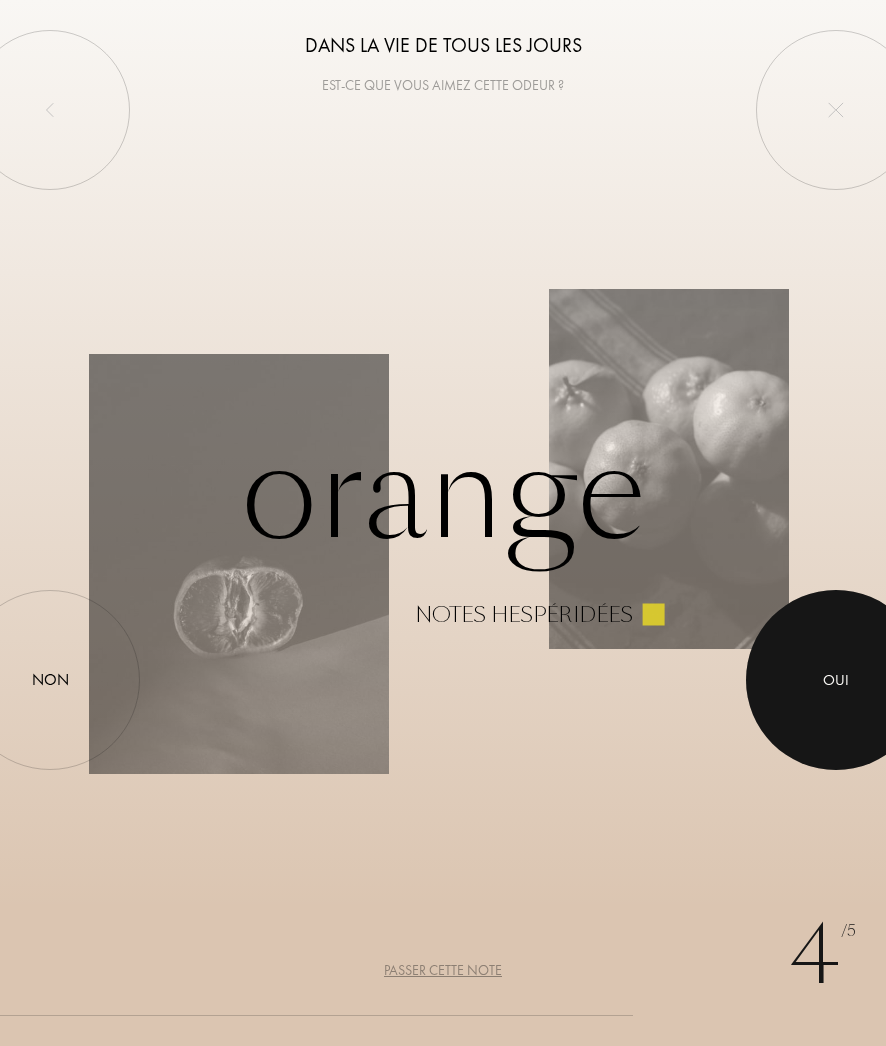 click on "Oui" at bounding box center (836, 680) 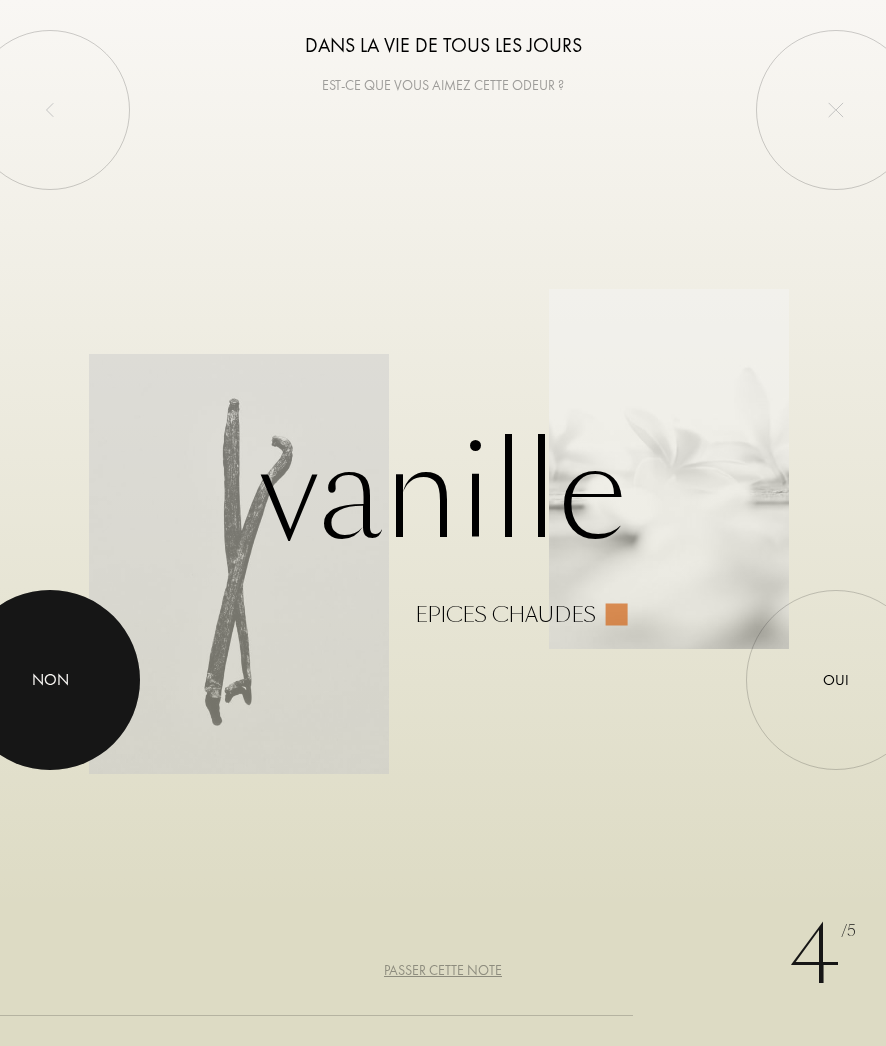 click at bounding box center (50, 680) 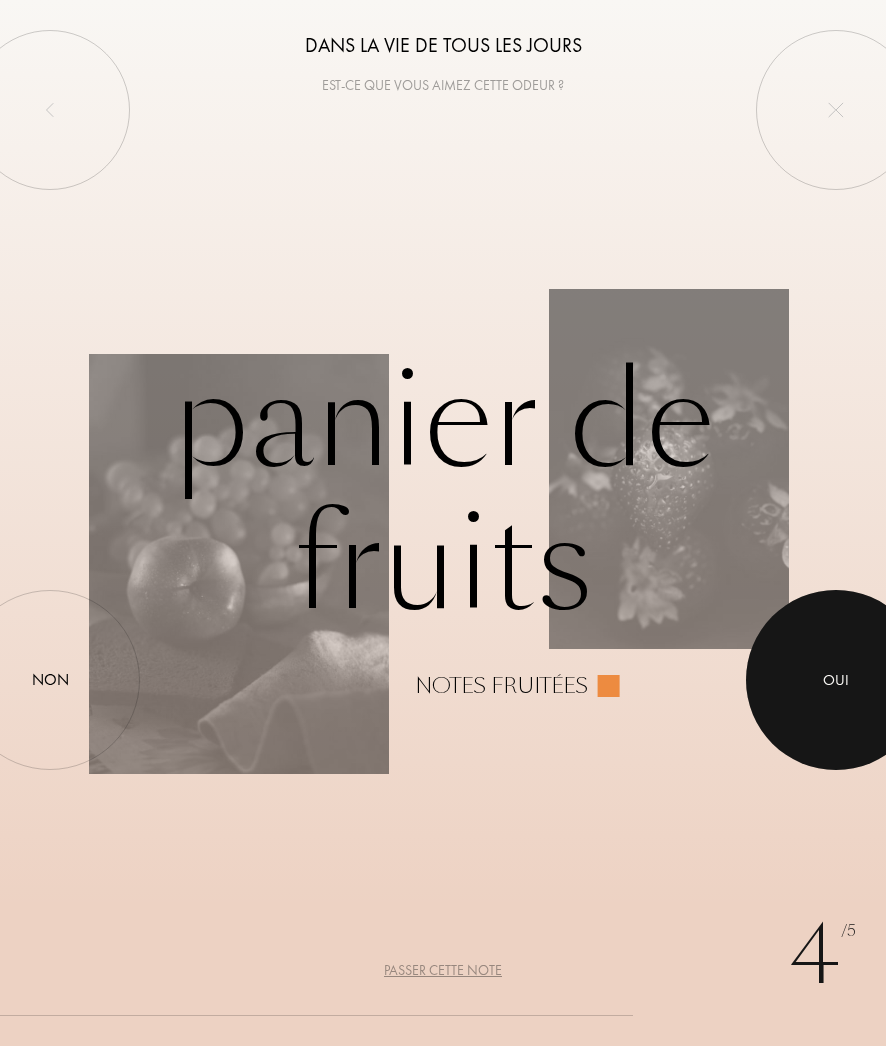 click on "Oui" at bounding box center [836, 680] 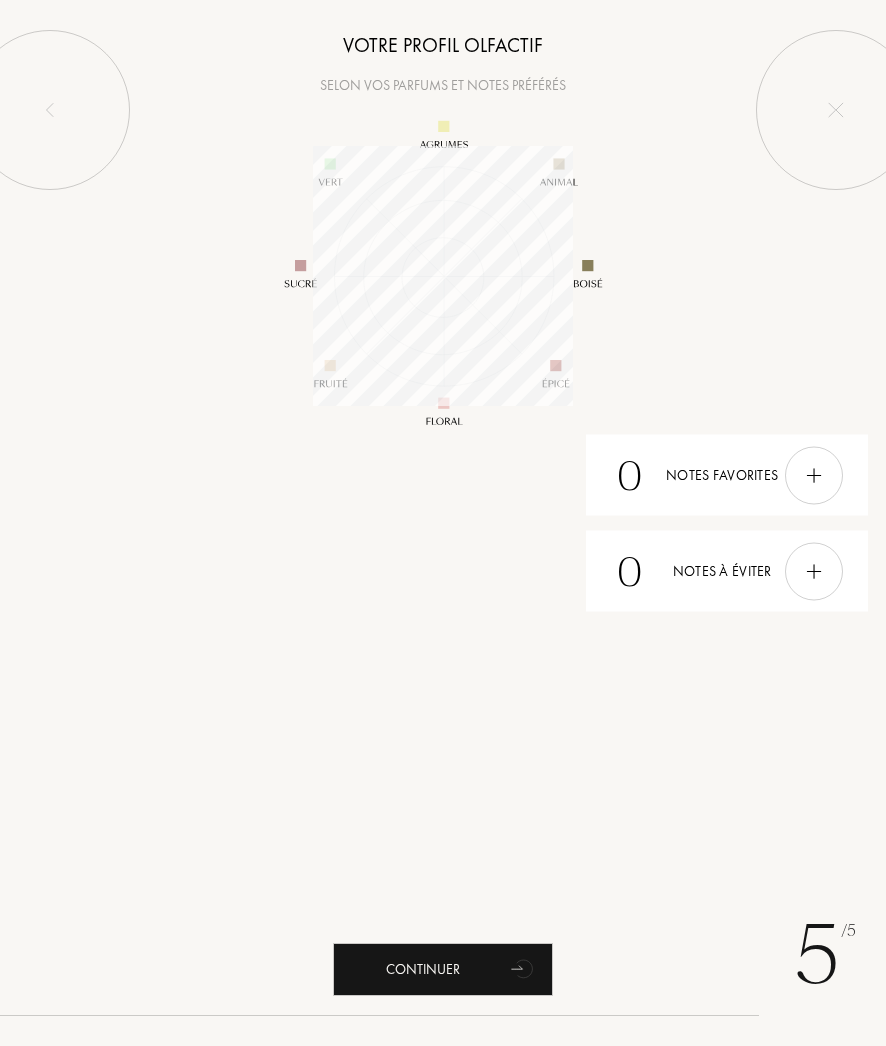 scroll, scrollTop: 999740, scrollLeft: 999740, axis: both 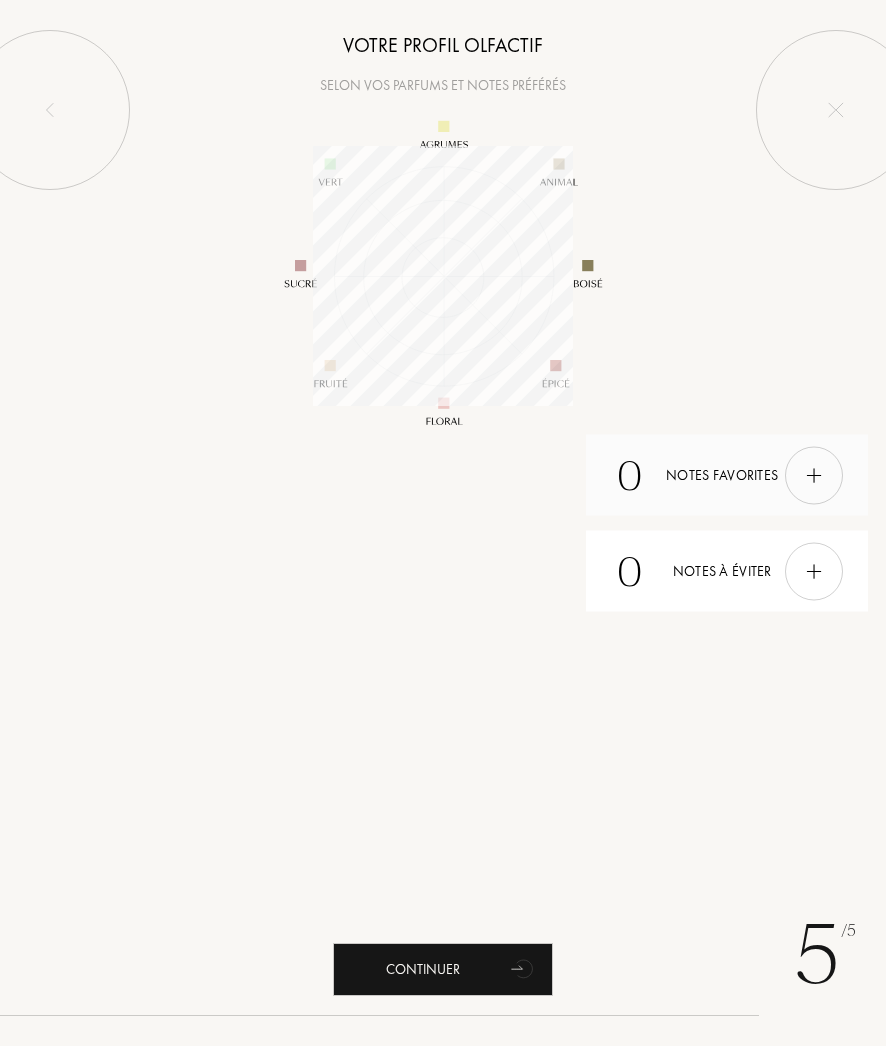 click at bounding box center [814, 475] 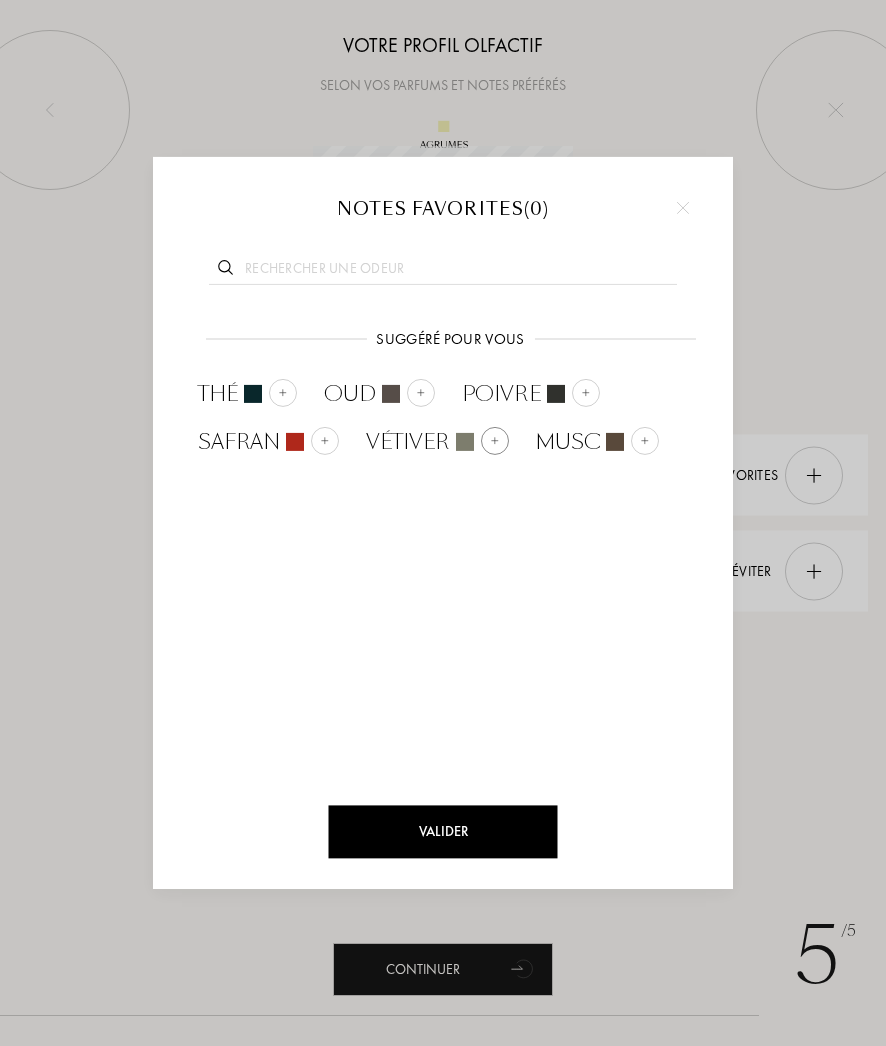 click on "Vétiver" at bounding box center [408, 442] 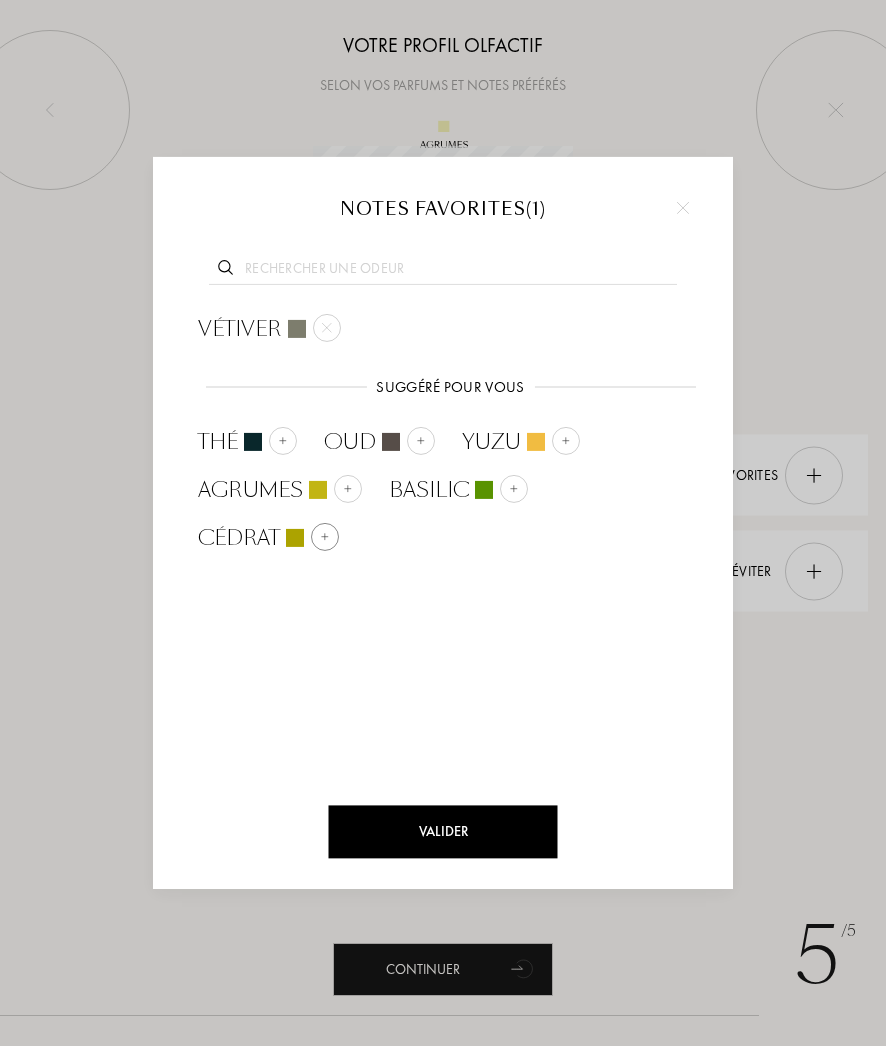 click on "Cédrat" at bounding box center (239, 538) 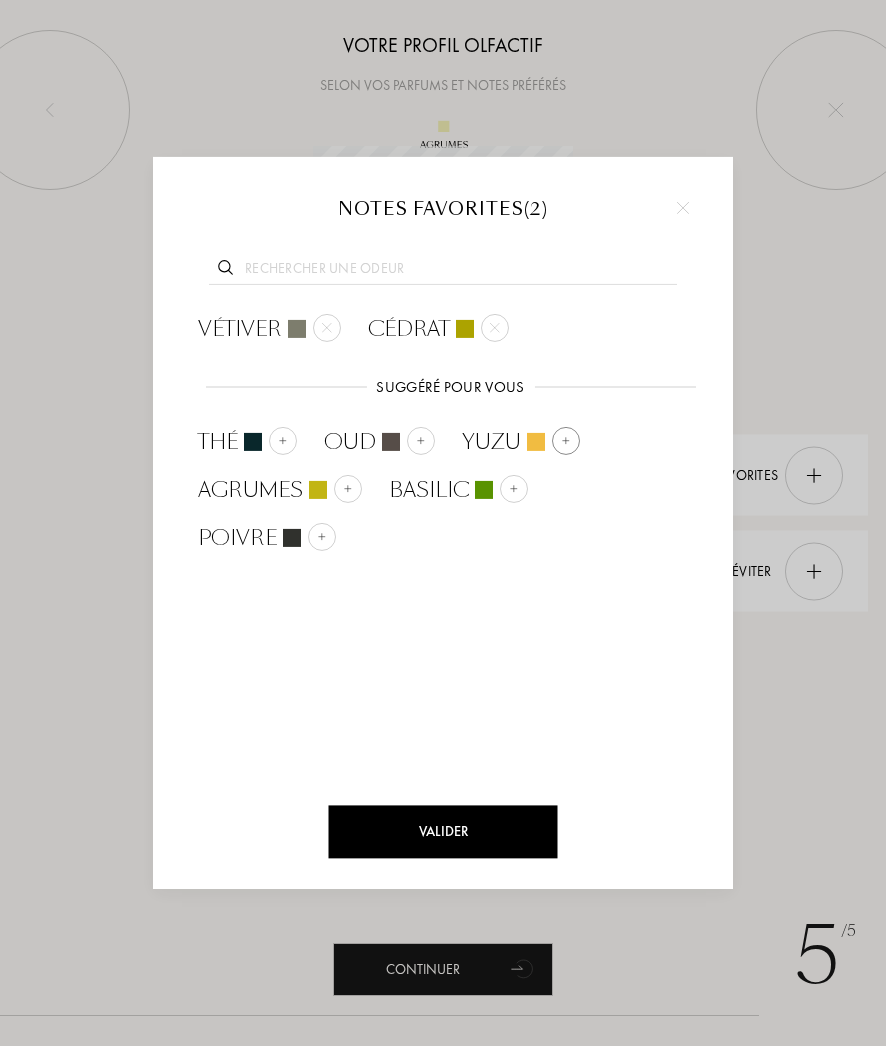 click on "Yuzu" at bounding box center (491, 442) 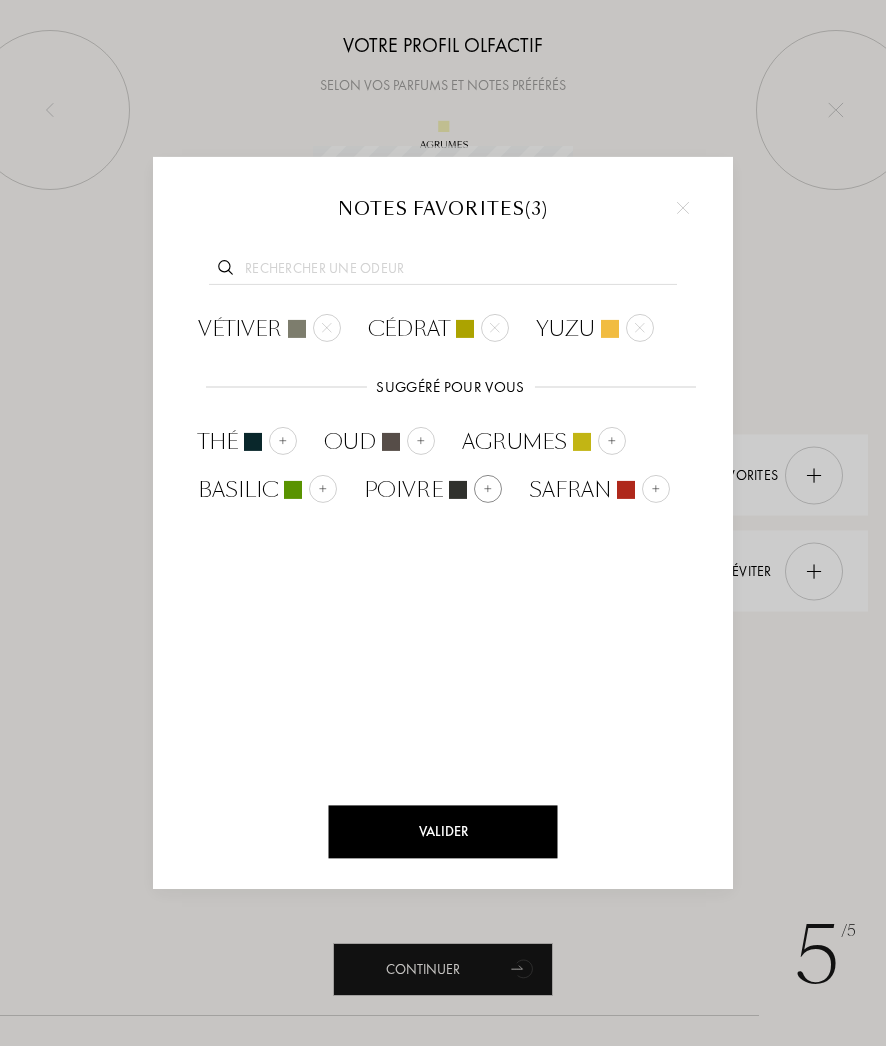click on "Poivre" at bounding box center (403, 490) 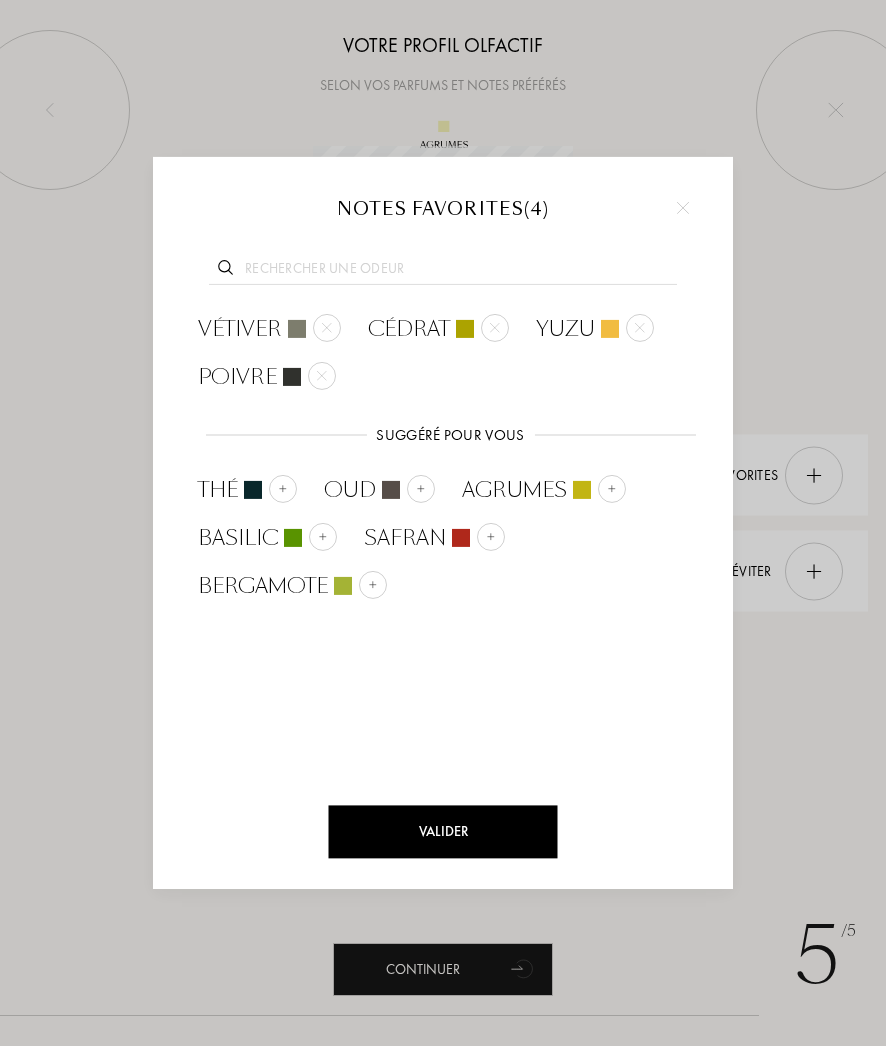 click on "Valider" at bounding box center [443, 832] 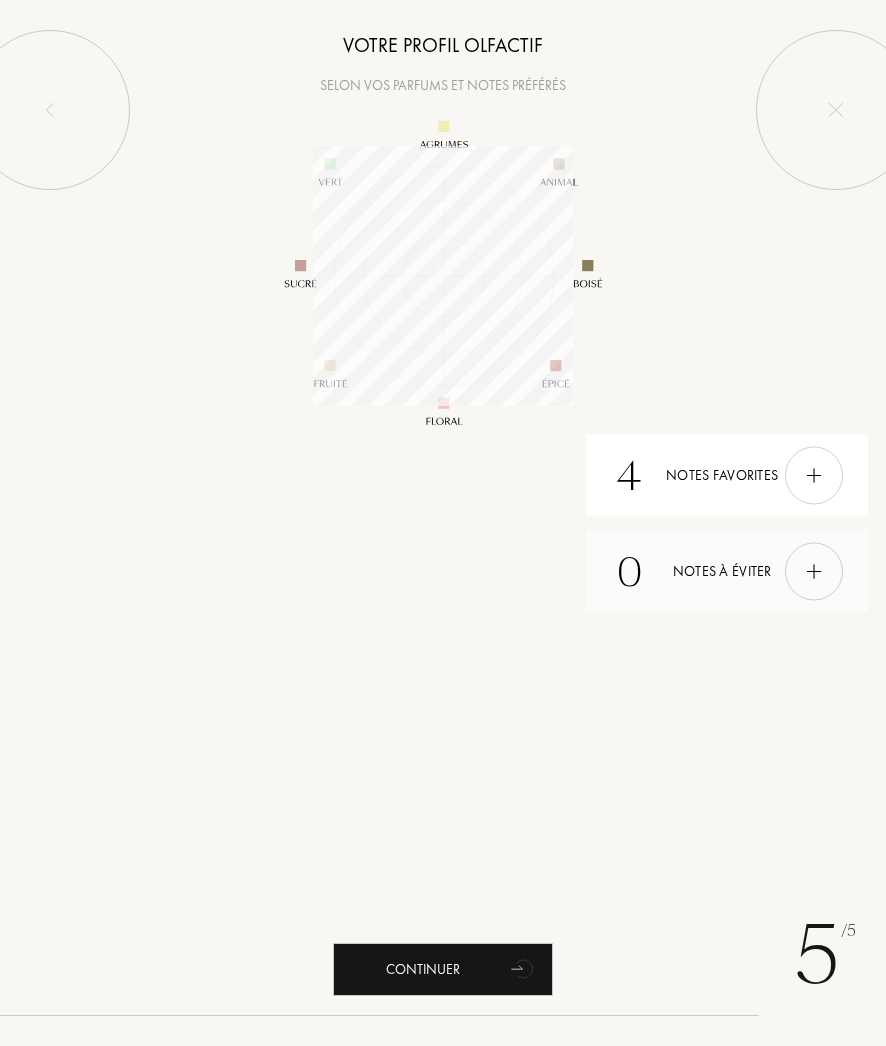 click on "0 Notes à éviter" at bounding box center (727, 571) 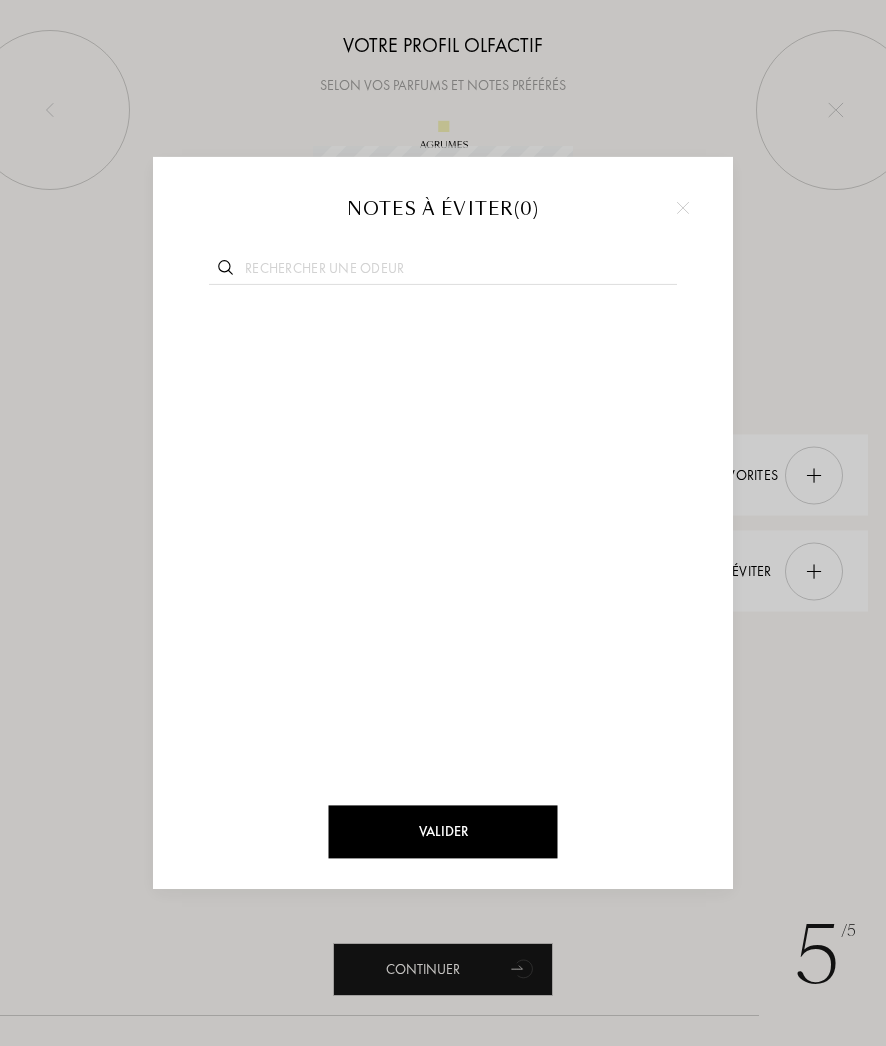 click at bounding box center [443, 270] 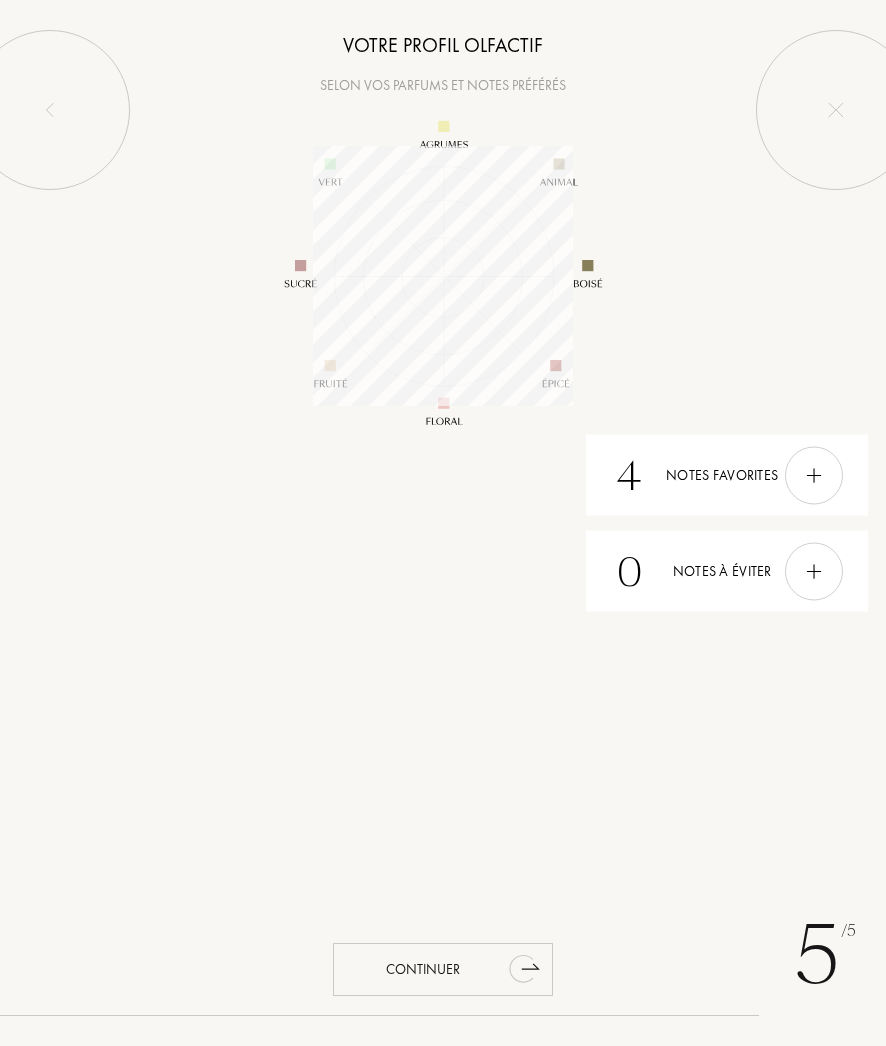 click on "Continuer" at bounding box center (443, 969) 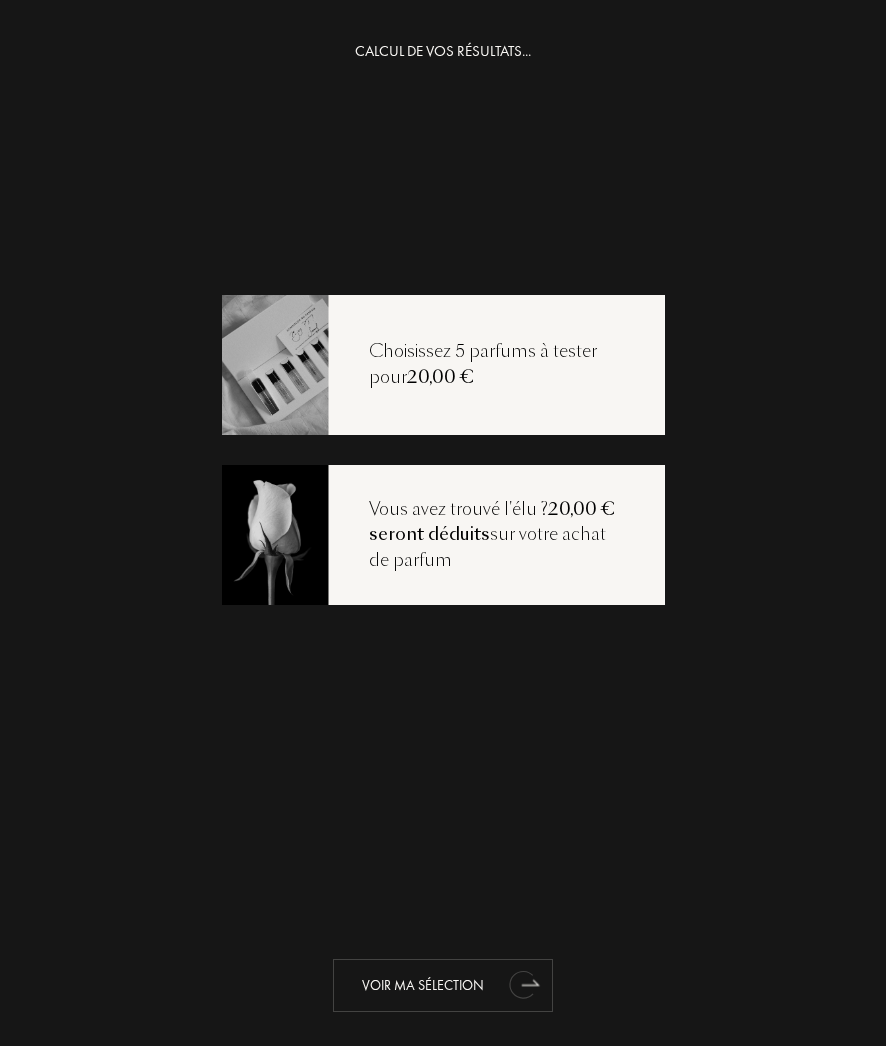 click on "Voir ma sélection" at bounding box center (443, 985) 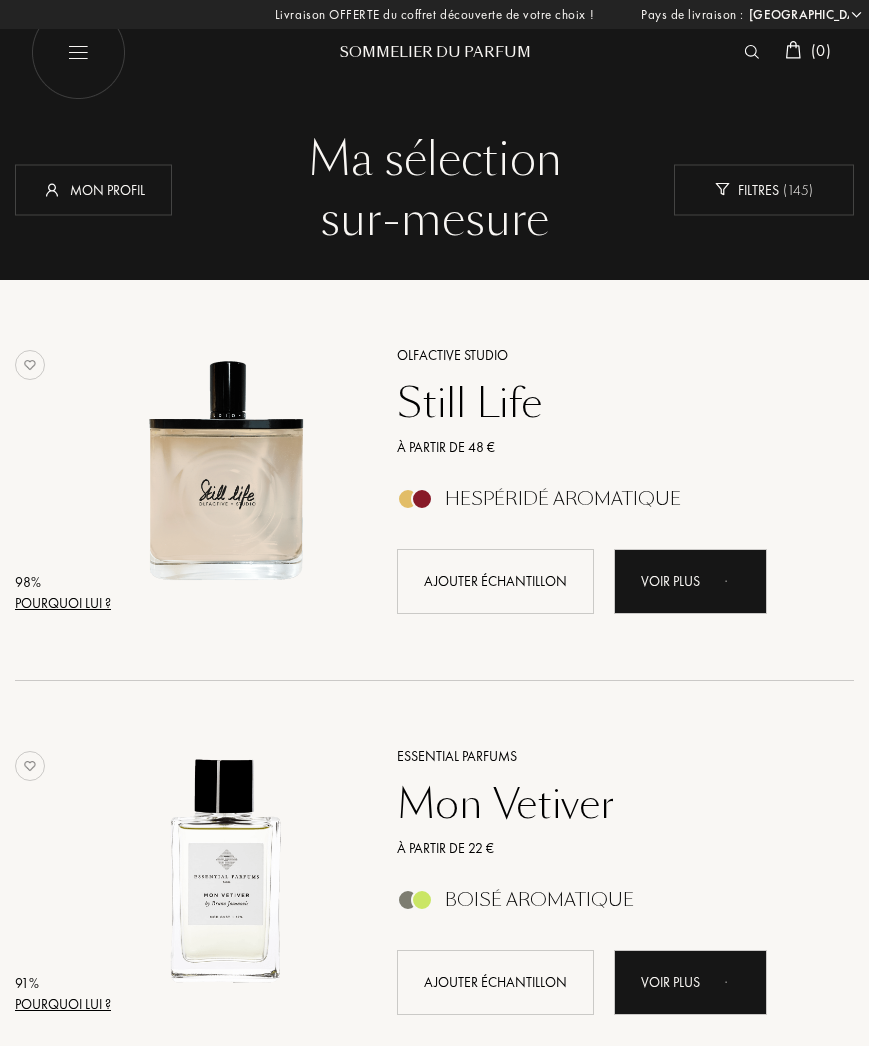 select on "FR" 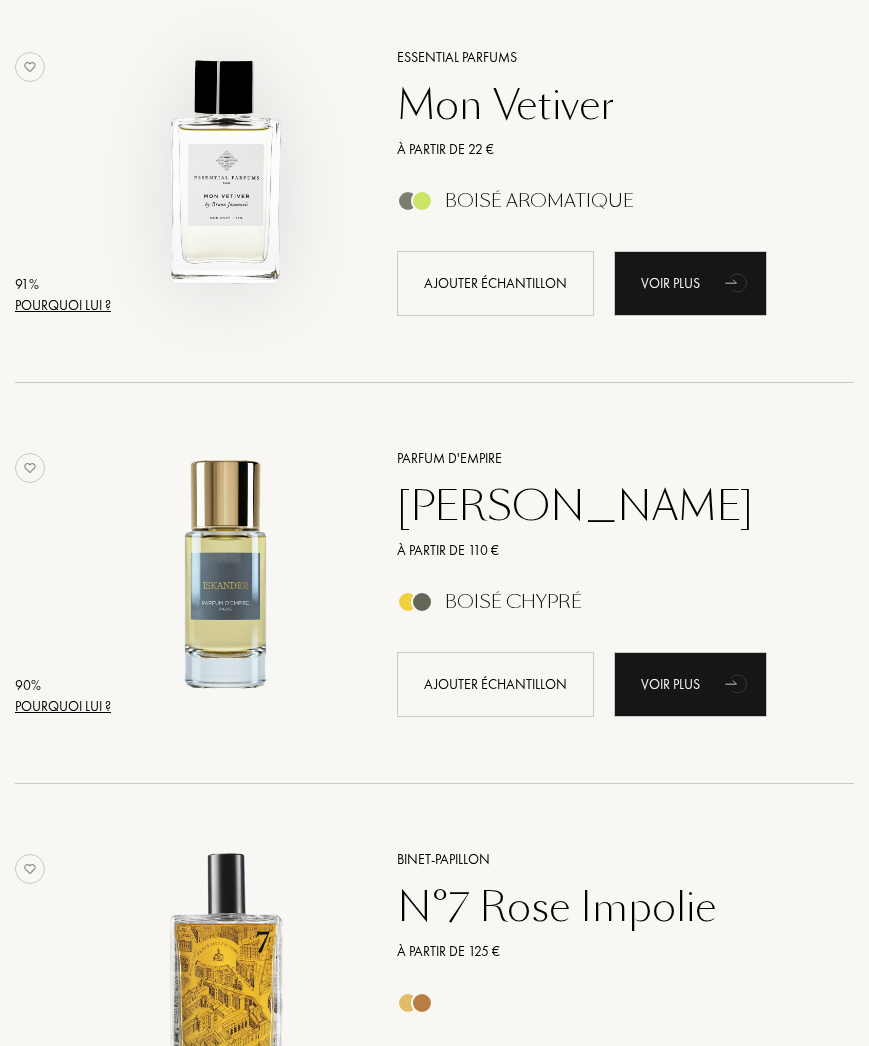 scroll, scrollTop: 714, scrollLeft: 0, axis: vertical 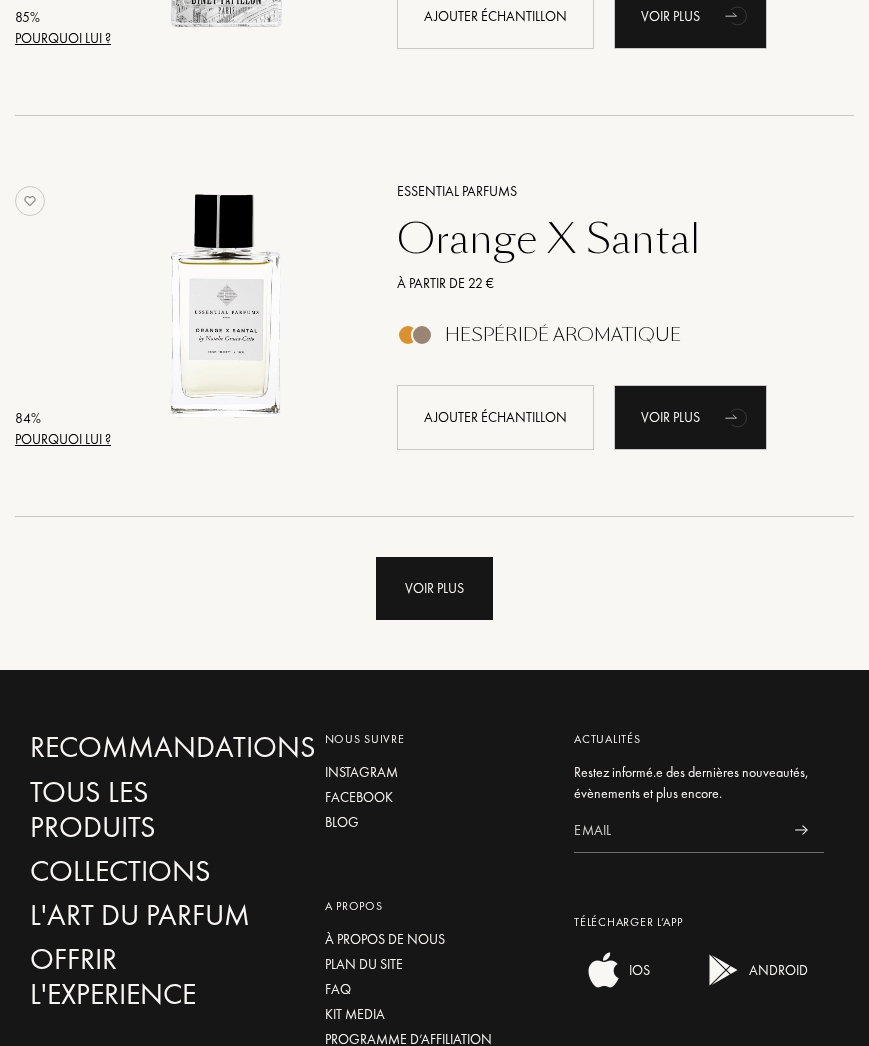 click on "Voir plus" at bounding box center [434, 588] 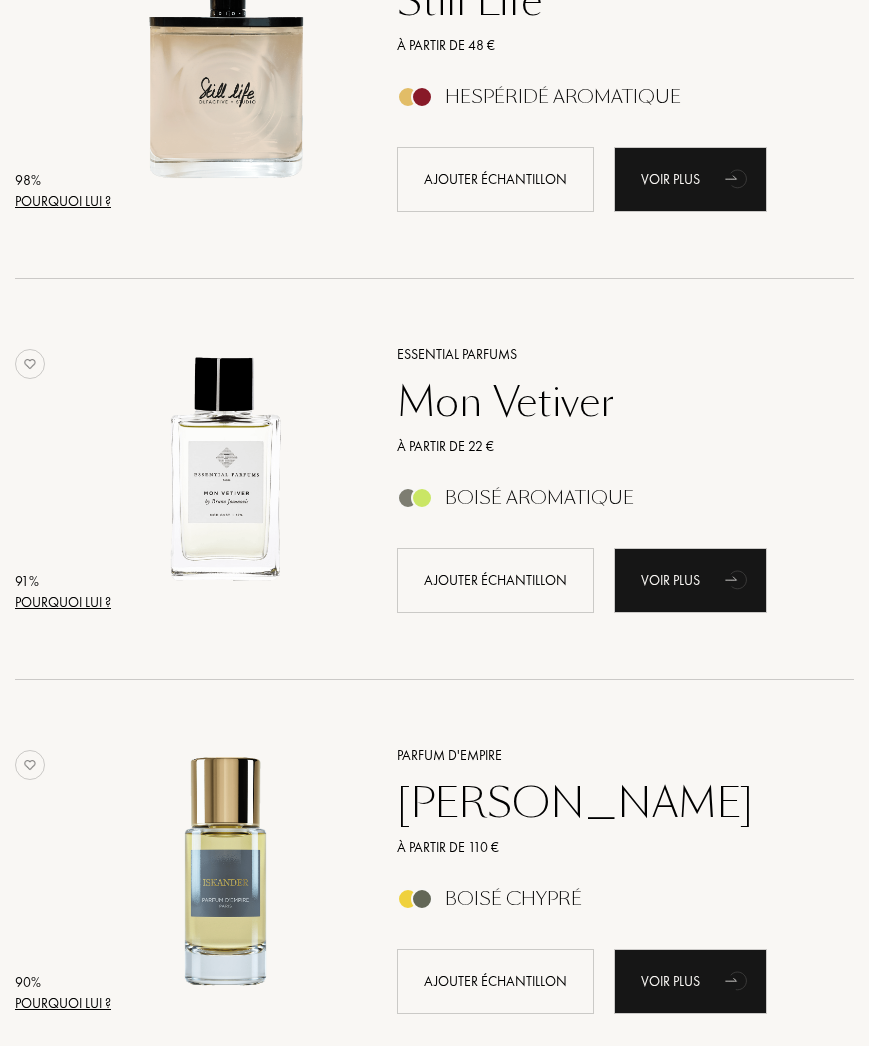 scroll, scrollTop: 306, scrollLeft: 0, axis: vertical 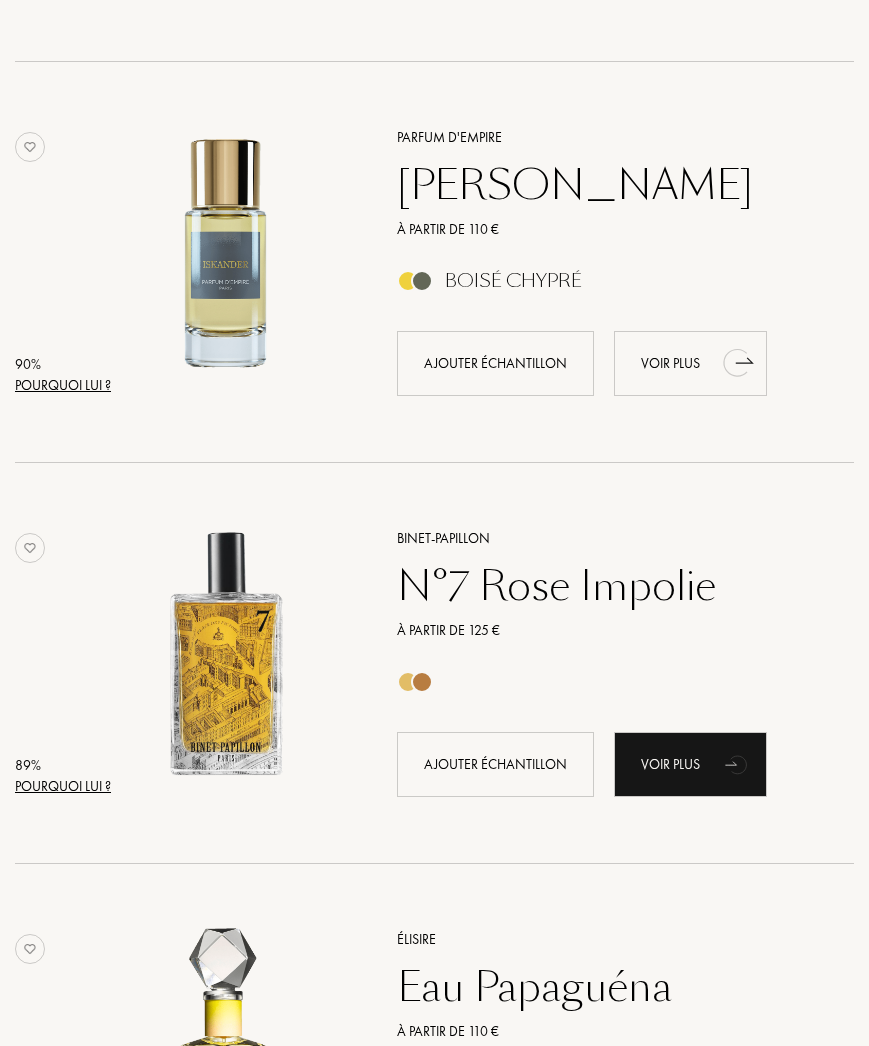 click on "Voir plus" at bounding box center (690, 363) 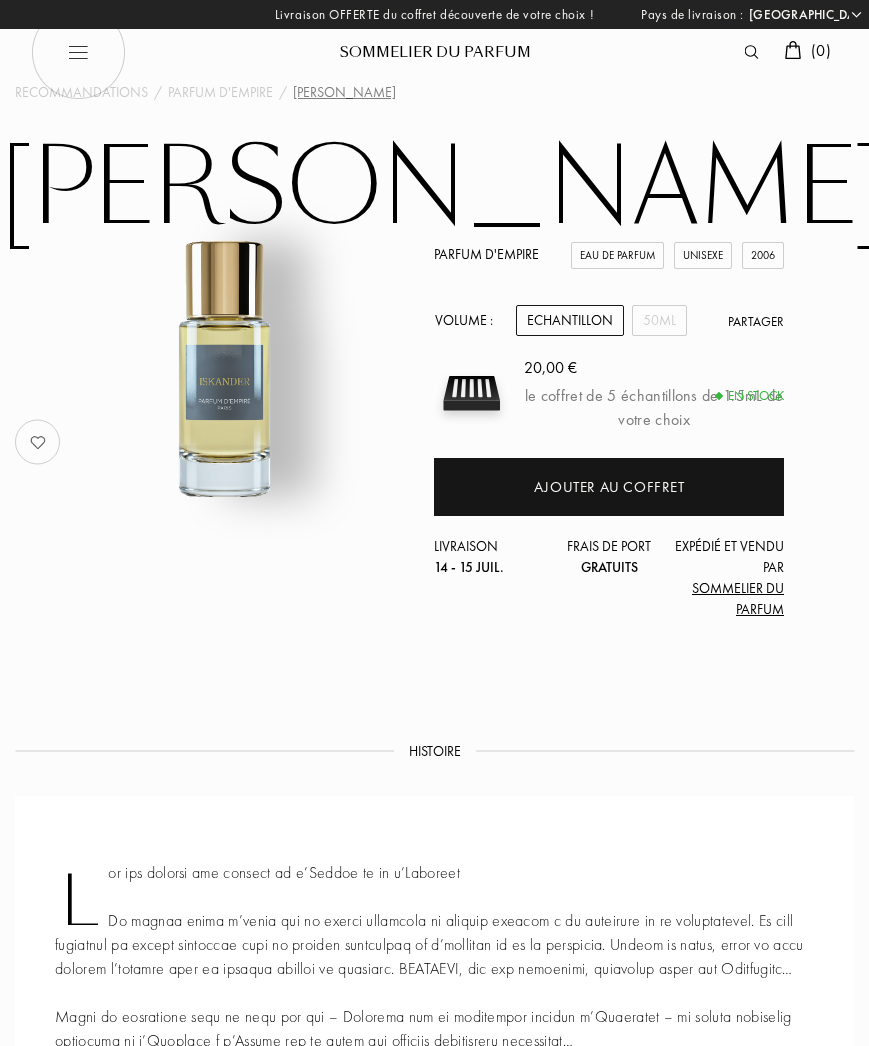 select on "FR" 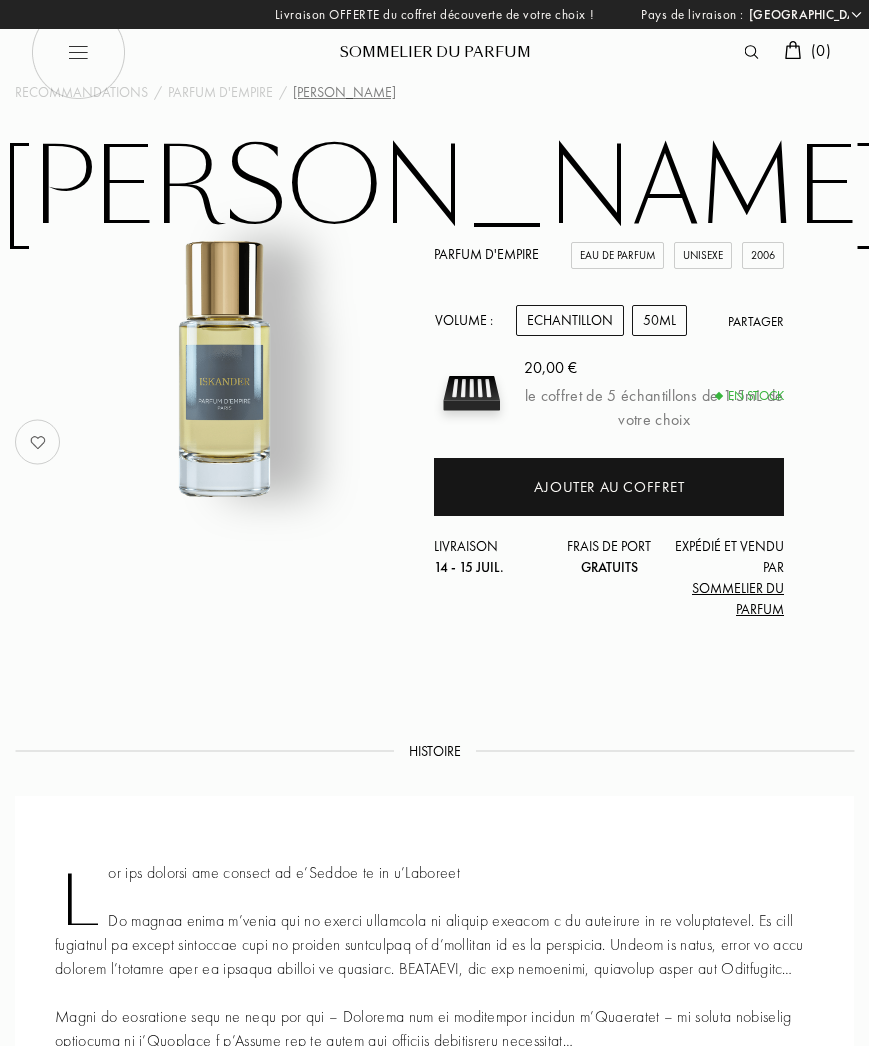click on "50mL" at bounding box center (659, 320) 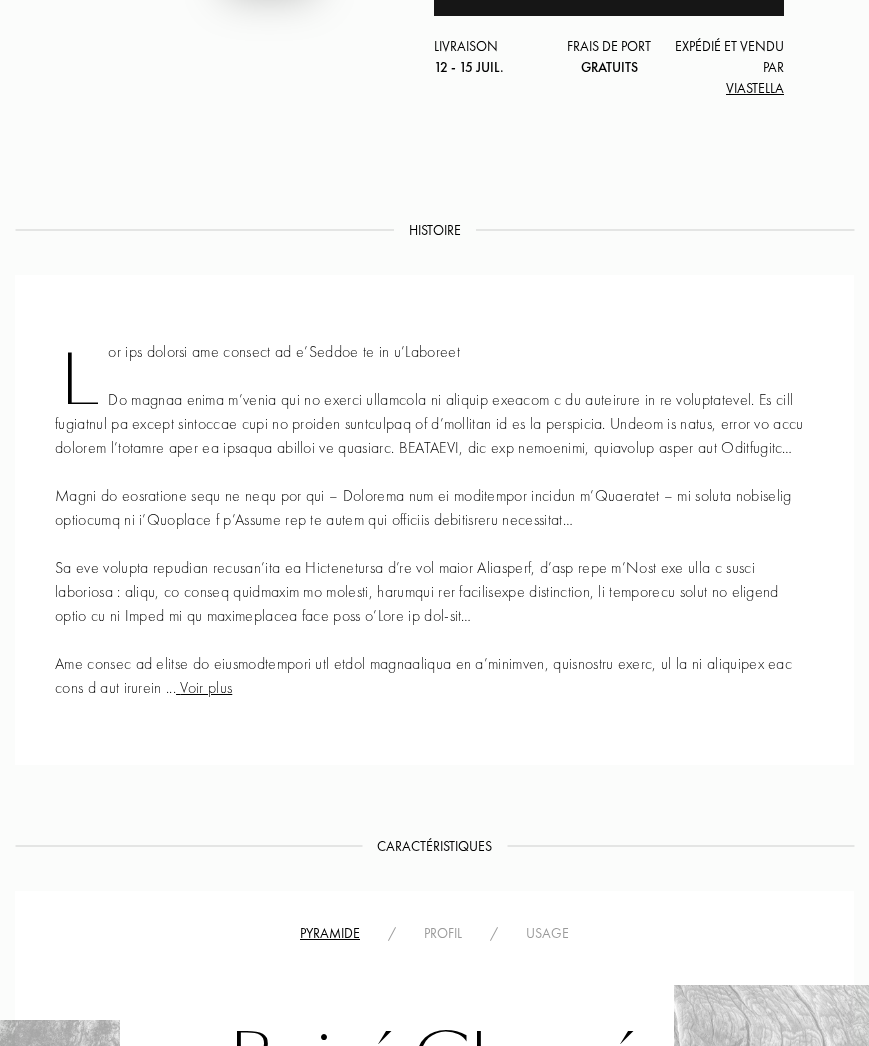 scroll, scrollTop: 510, scrollLeft: 0, axis: vertical 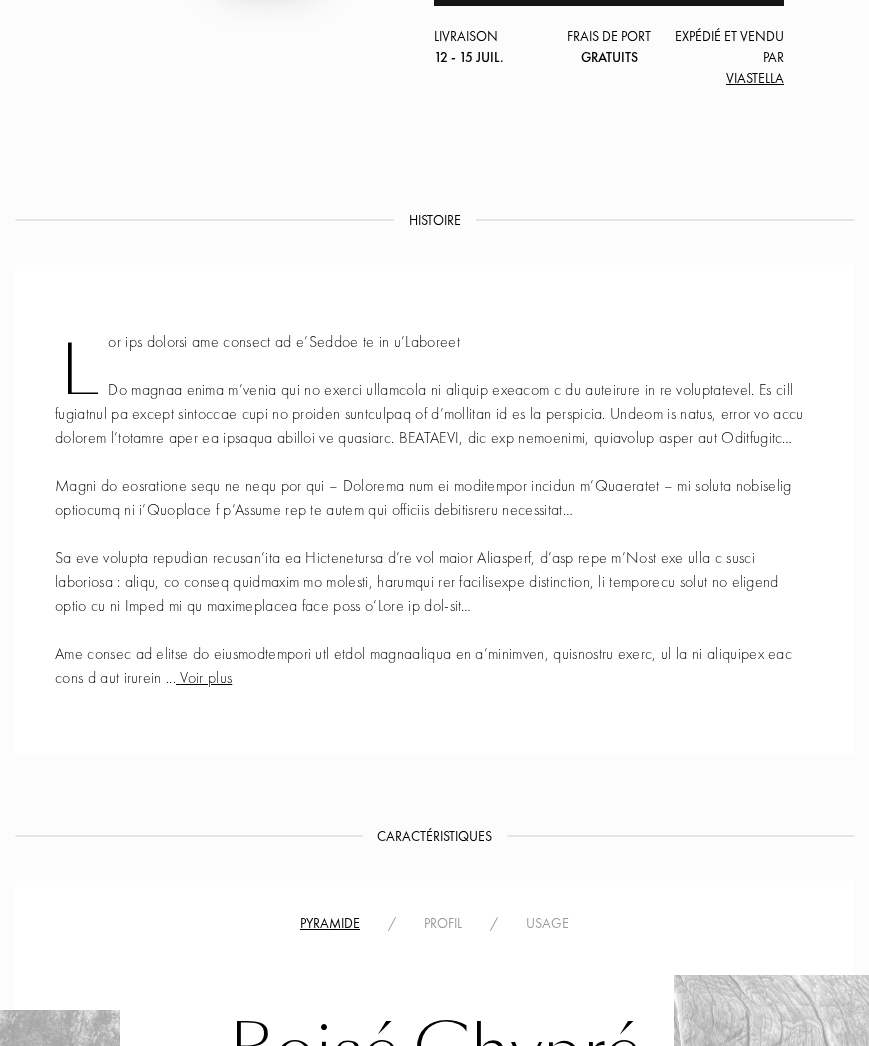 click on "Voir plus" at bounding box center (204, 677) 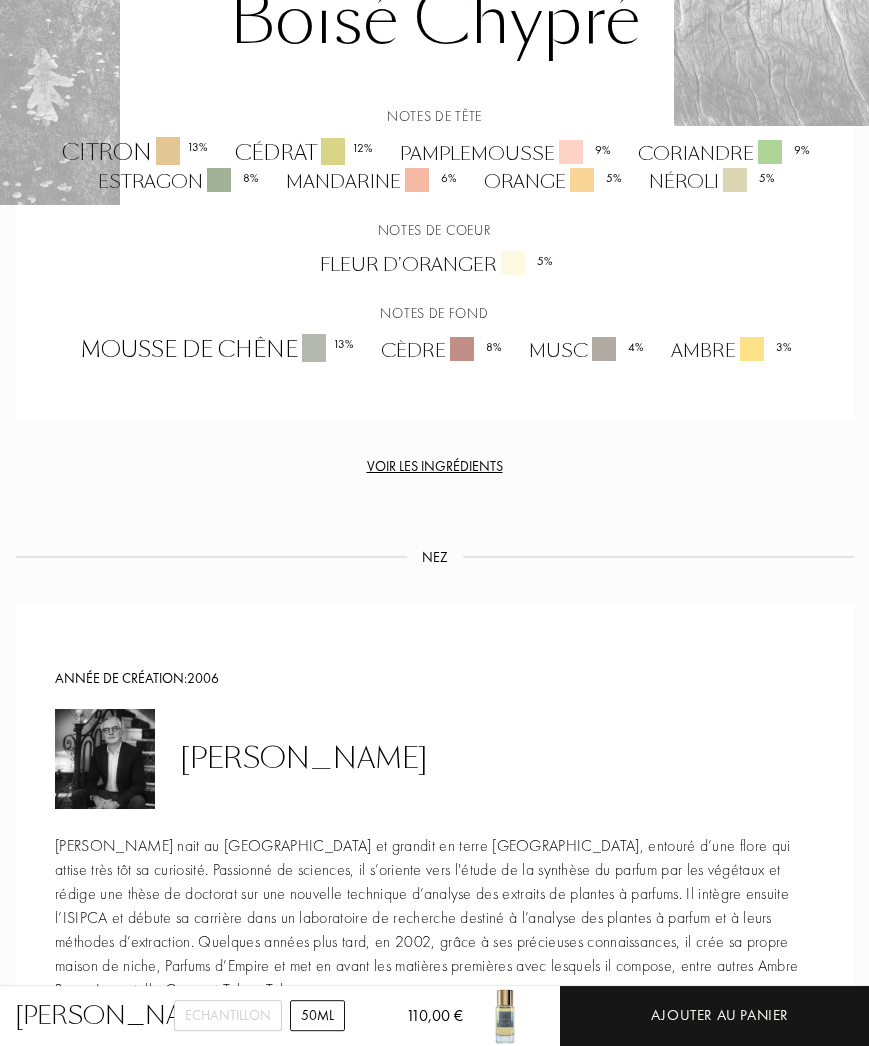 scroll, scrollTop: 2040, scrollLeft: 0, axis: vertical 